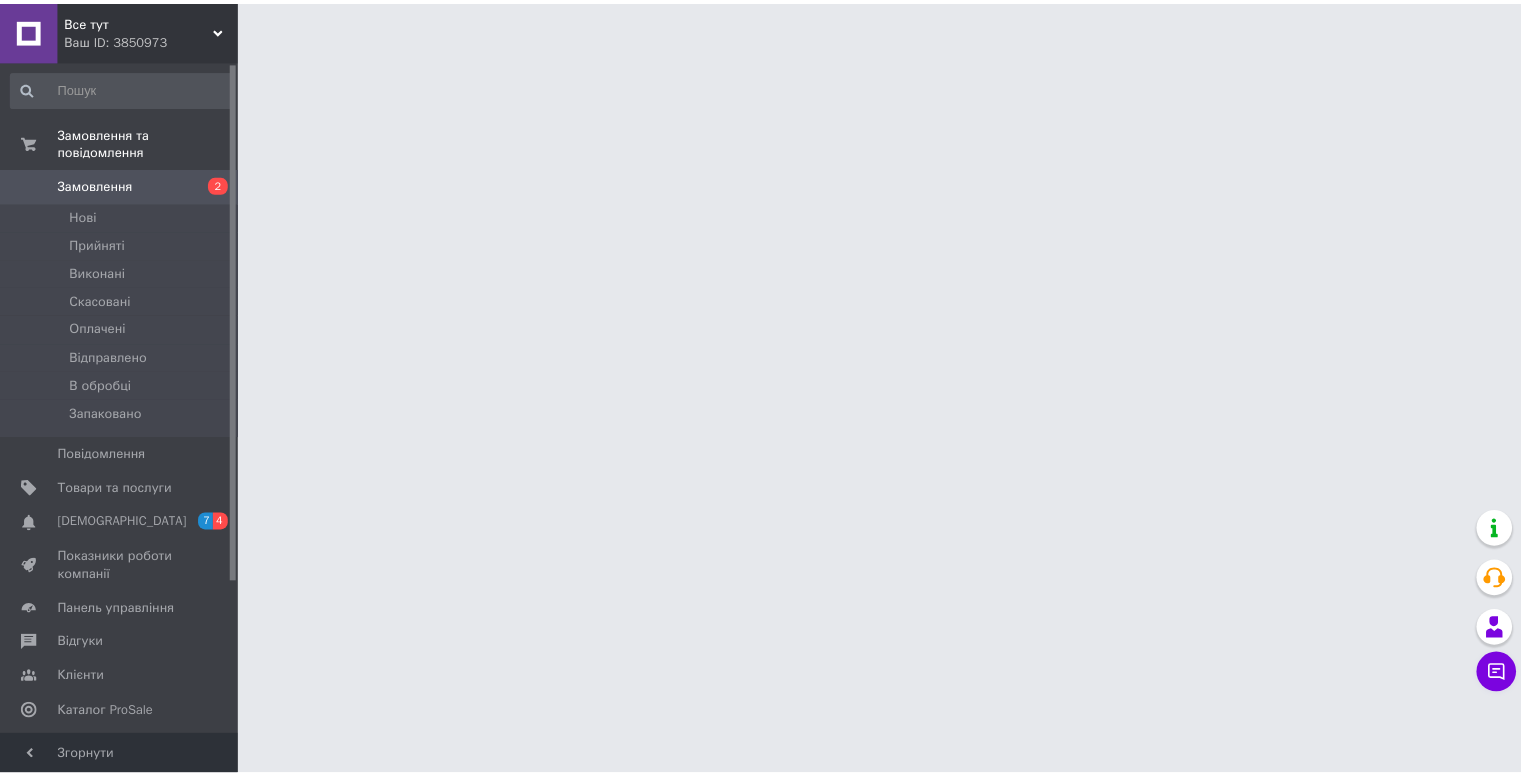 scroll, scrollTop: 0, scrollLeft: 0, axis: both 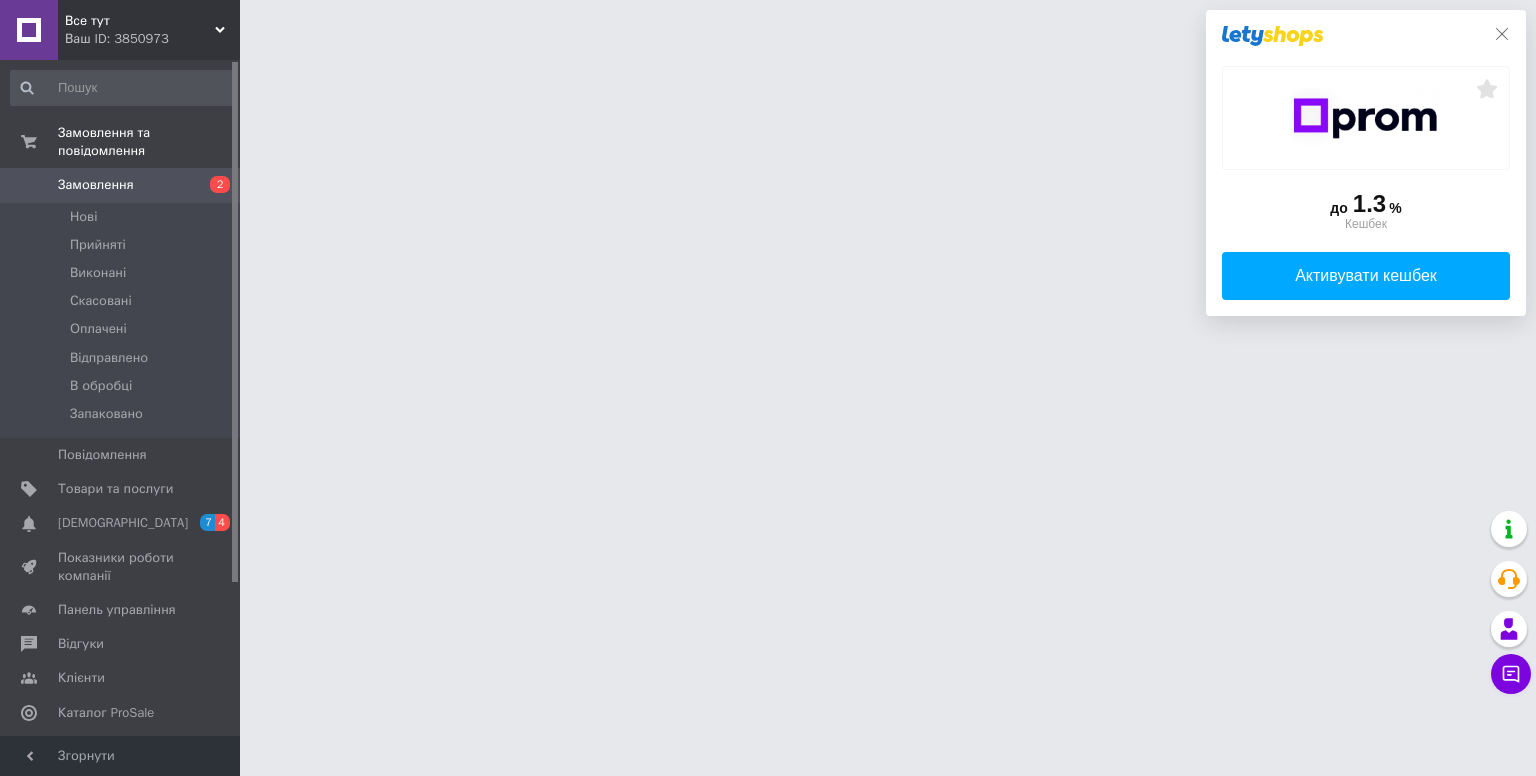 click on "до  1.3 %  Кешбек   Активувати кешбек" 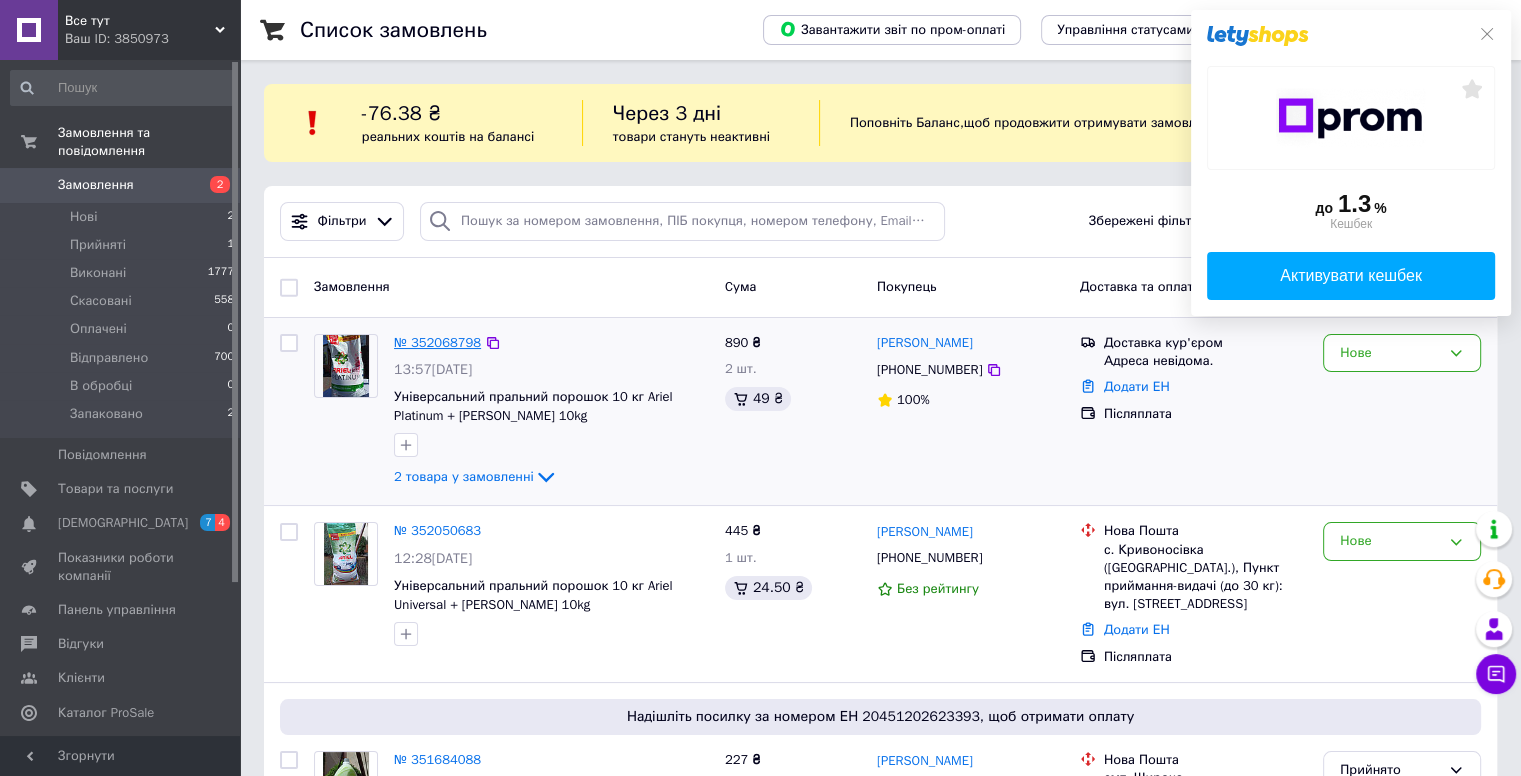 click on "№ 352068798" at bounding box center [437, 342] 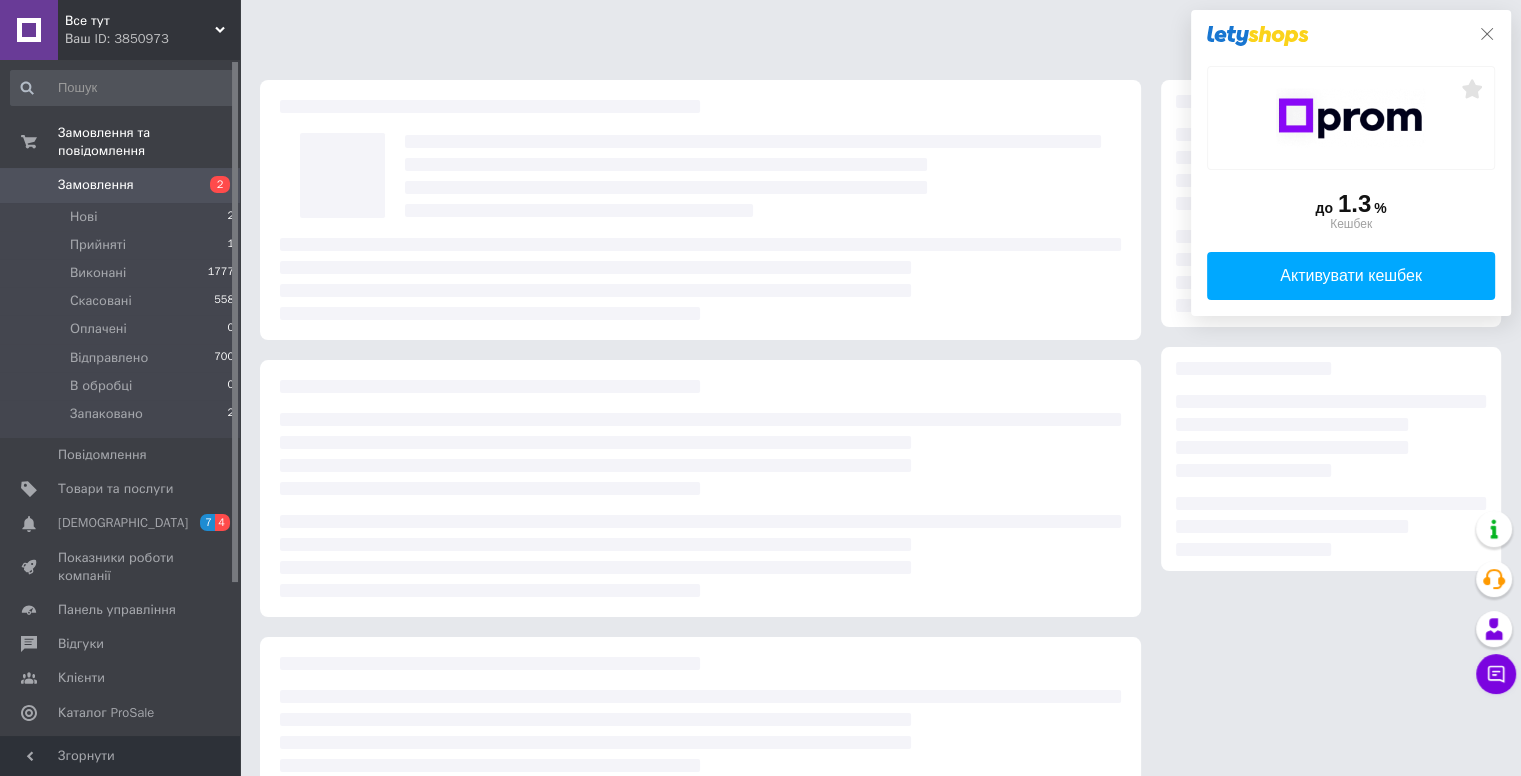 click 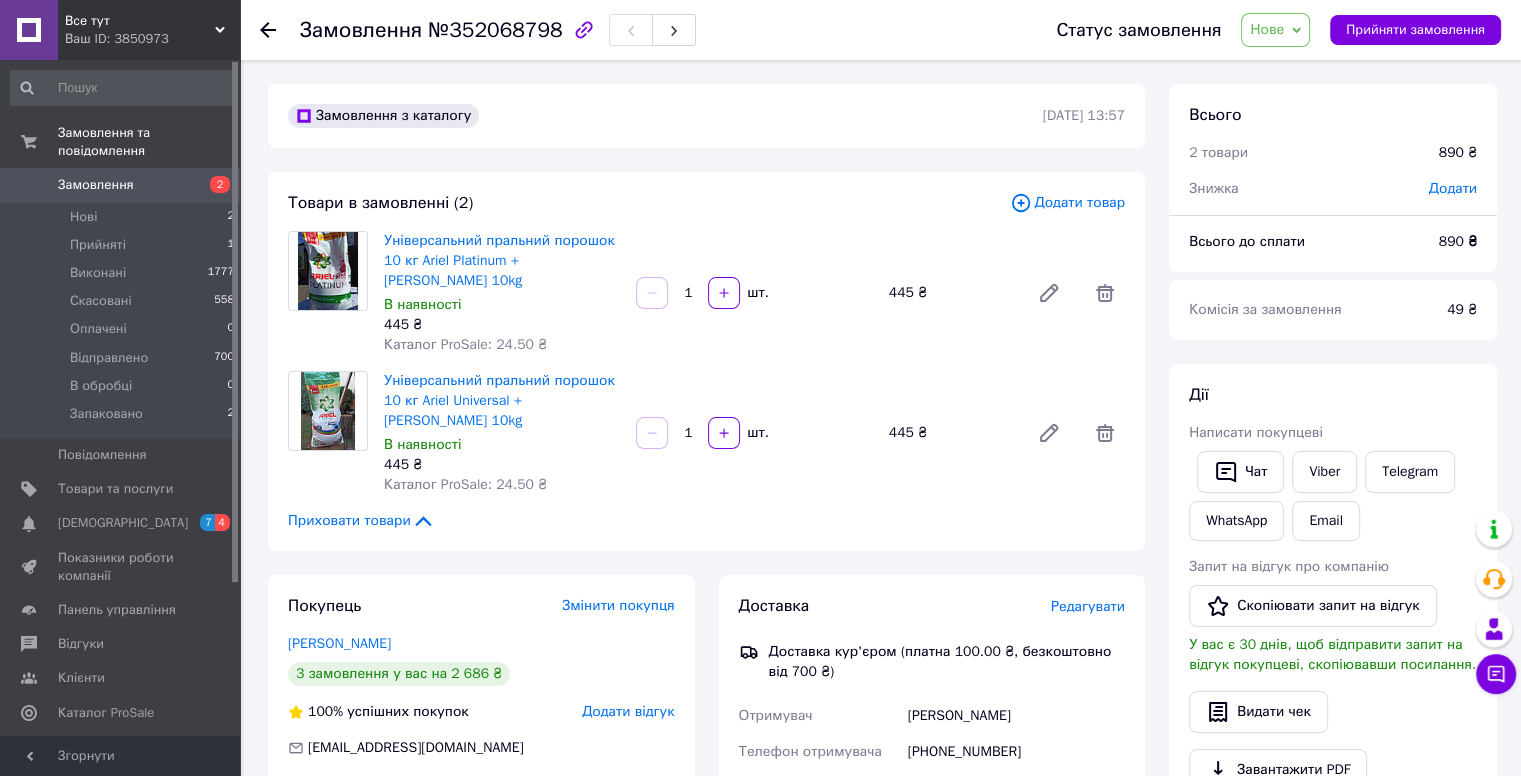 scroll, scrollTop: 160, scrollLeft: 0, axis: vertical 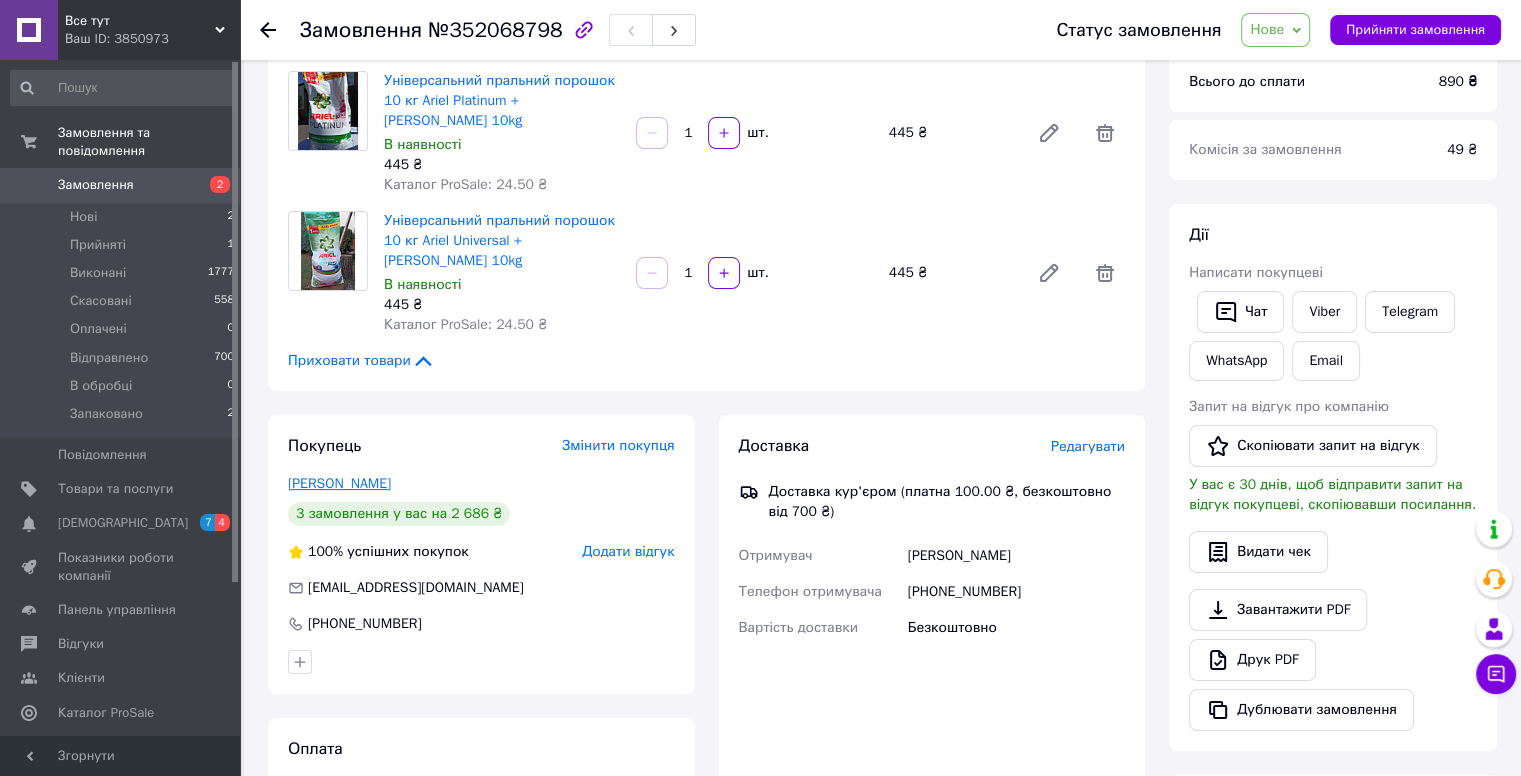 click on "[PERSON_NAME]" at bounding box center [339, 483] 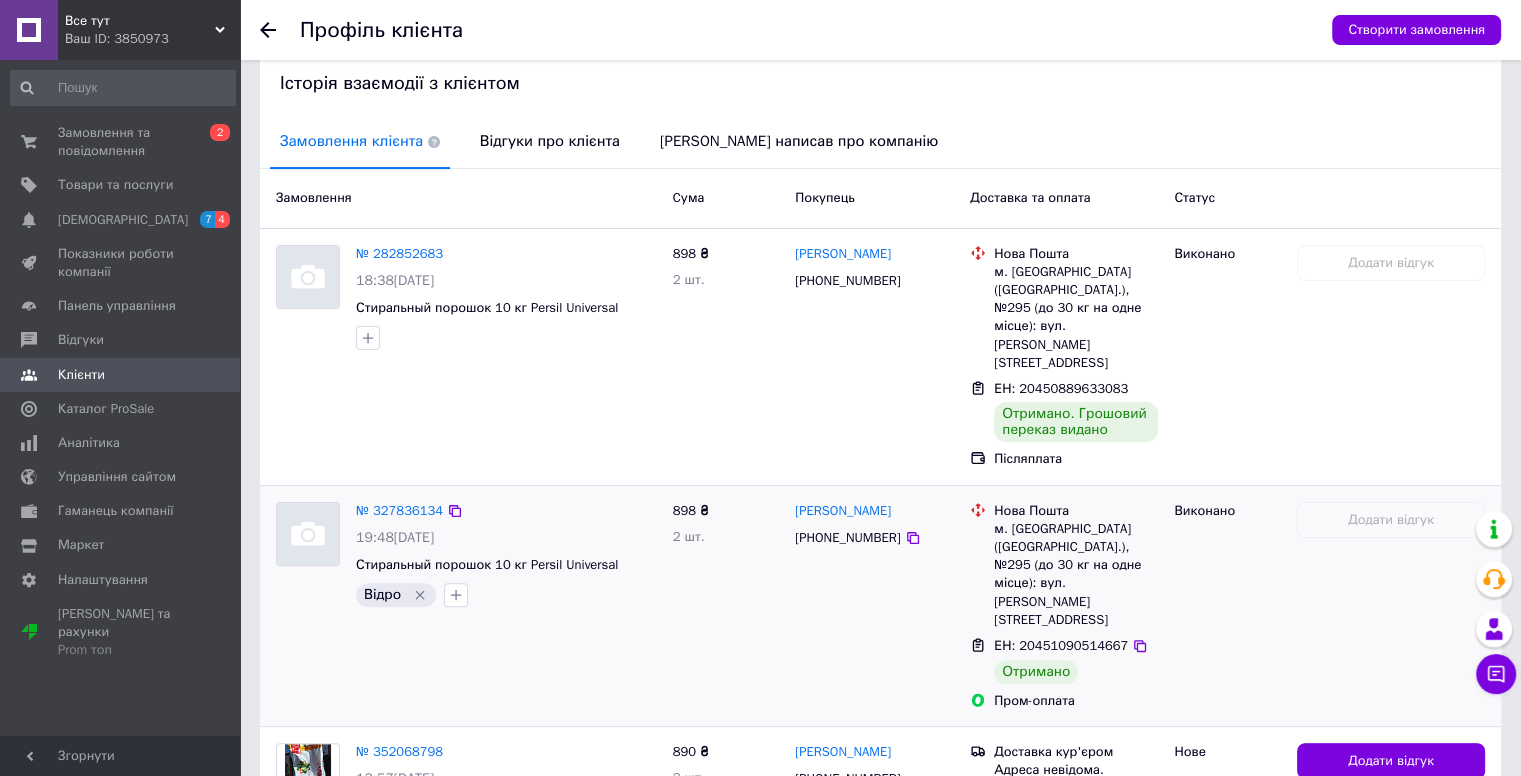 scroll, scrollTop: 548, scrollLeft: 0, axis: vertical 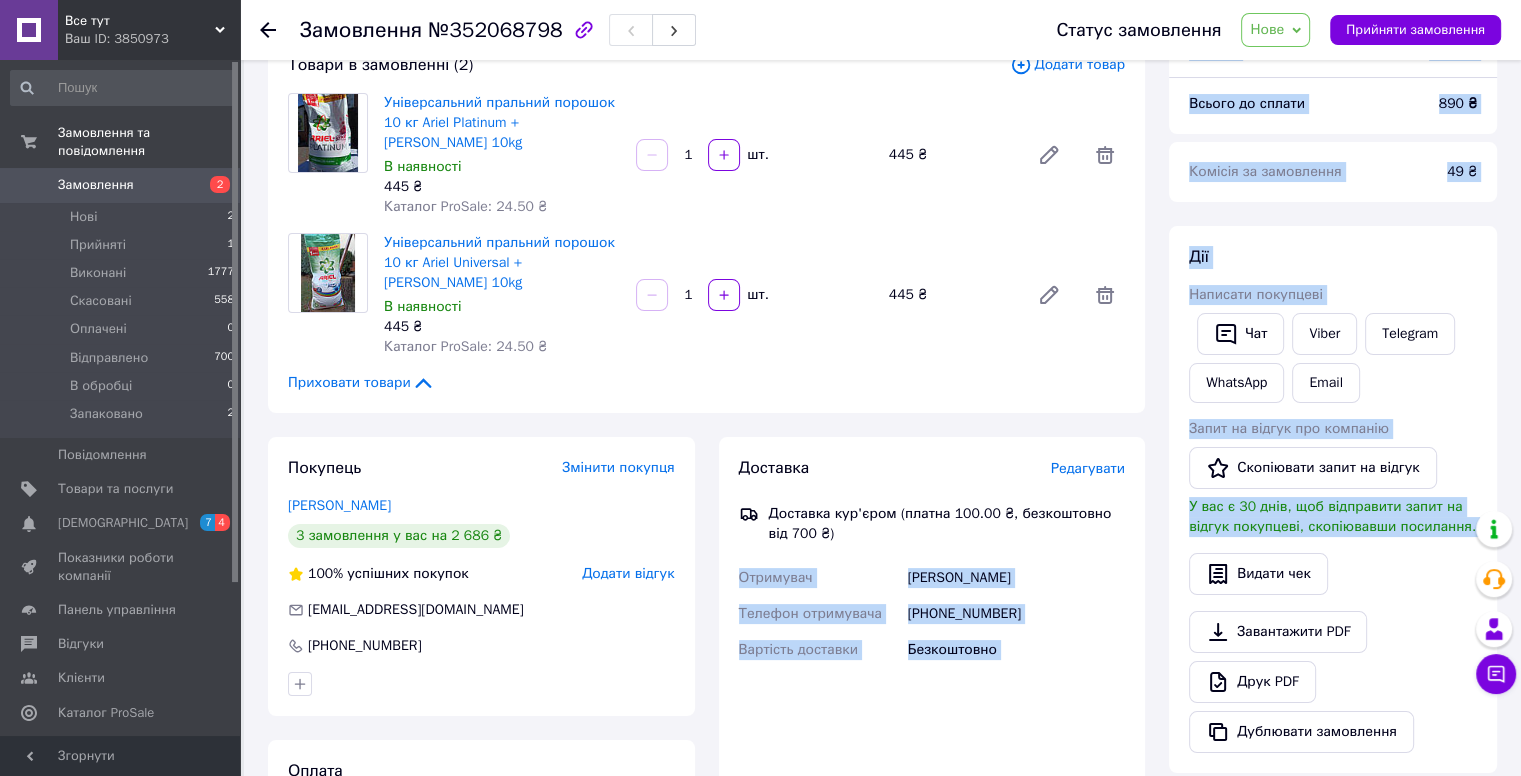 drag, startPoint x: 1153, startPoint y: 484, endPoint x: 1176, endPoint y: 644, distance: 161.64467 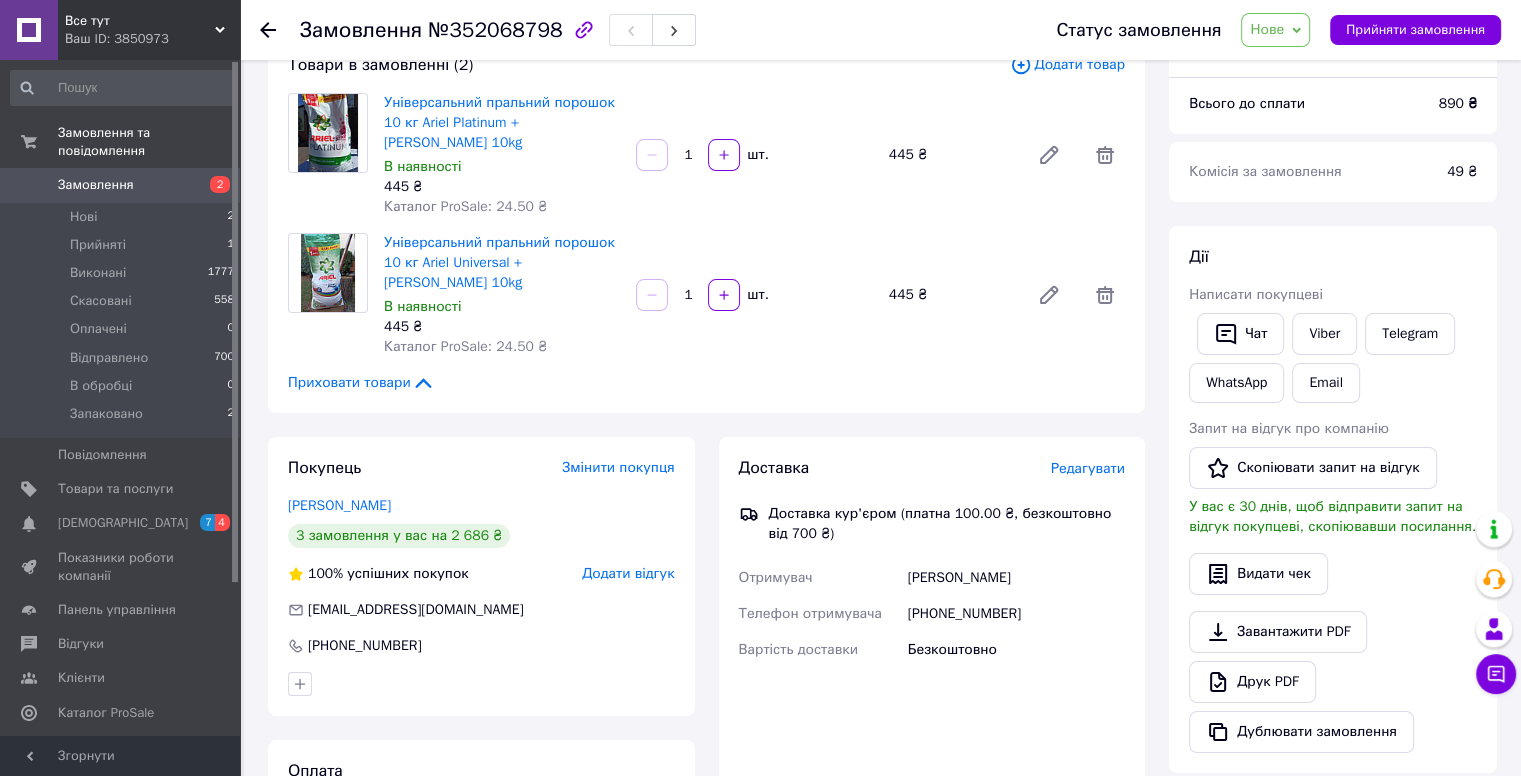 click on "Замовлення з каталогу [DATE] 13:57 Товари в замовленні (2) Додати товар Універсальний пральний порошок 10 кг Ariel Platinum + [PERSON_NAME] 10kg В наявності 445 ₴ Каталог ProSale: 24.50 ₴  1   шт. 445 ₴ Універсальний пральний порошок 10 кг Ariel Universal + [PERSON_NAME] 10kg В наявності 445 ₴ Каталог ProSale: 24.50 ₴  1   шт. 445 ₴ Приховати товари Покупець Змінити покупця [PERSON_NAME] 3 замовлення у вас на 2 686 ₴ 100%   успішних покупок Додати відгук [EMAIL_ADDRESS][DOMAIN_NAME] [PHONE_NUMBER] Оплата Післяплата Доставка Редагувати Доставка кур'єром (платна 100.00 ₴, безкоштовно від 700 ₴) Отримувач [PERSON_NAME] Телефон отримувача [PHONE_NUMBER]   *" at bounding box center [706, 601] 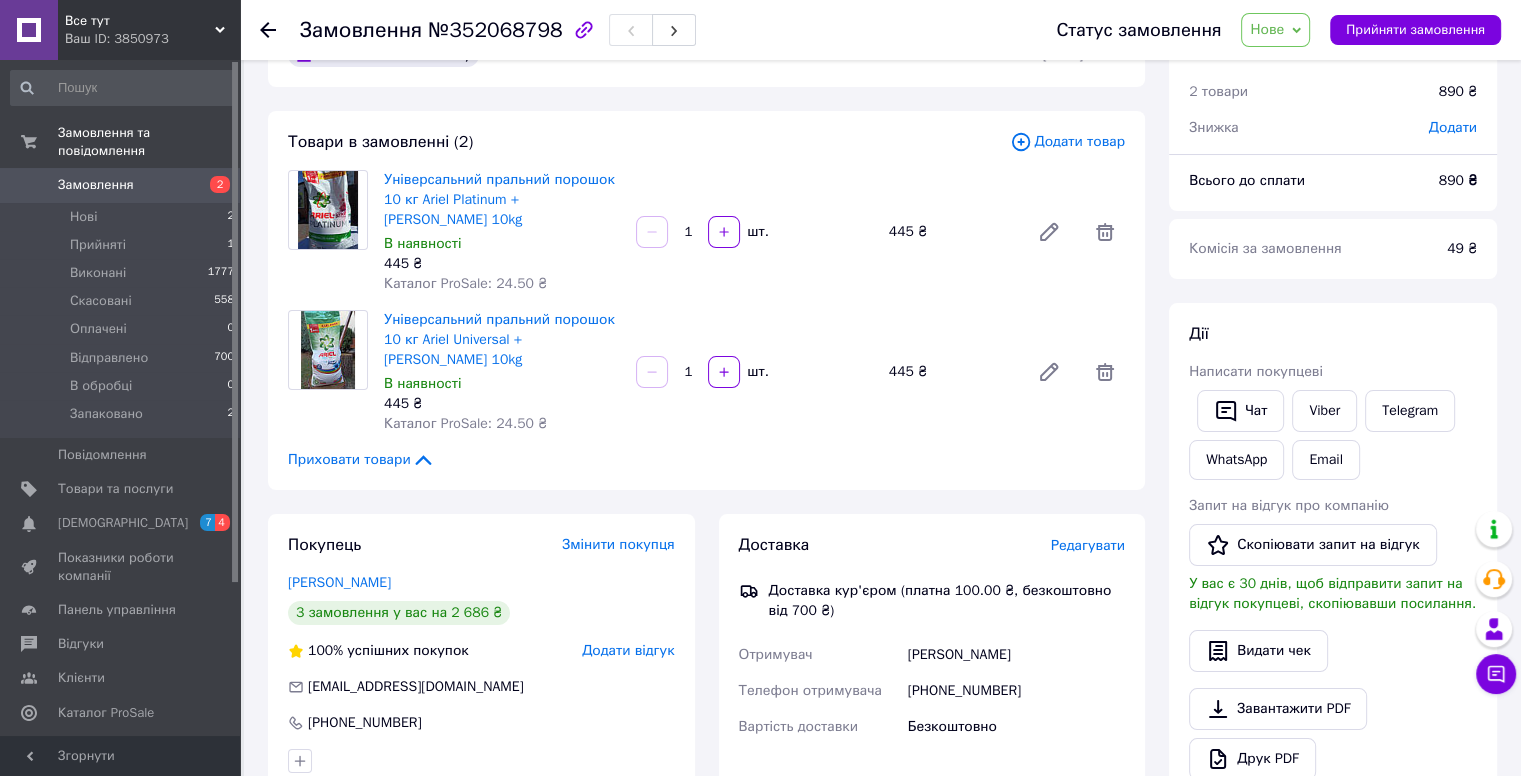 scroll, scrollTop: 60, scrollLeft: 0, axis: vertical 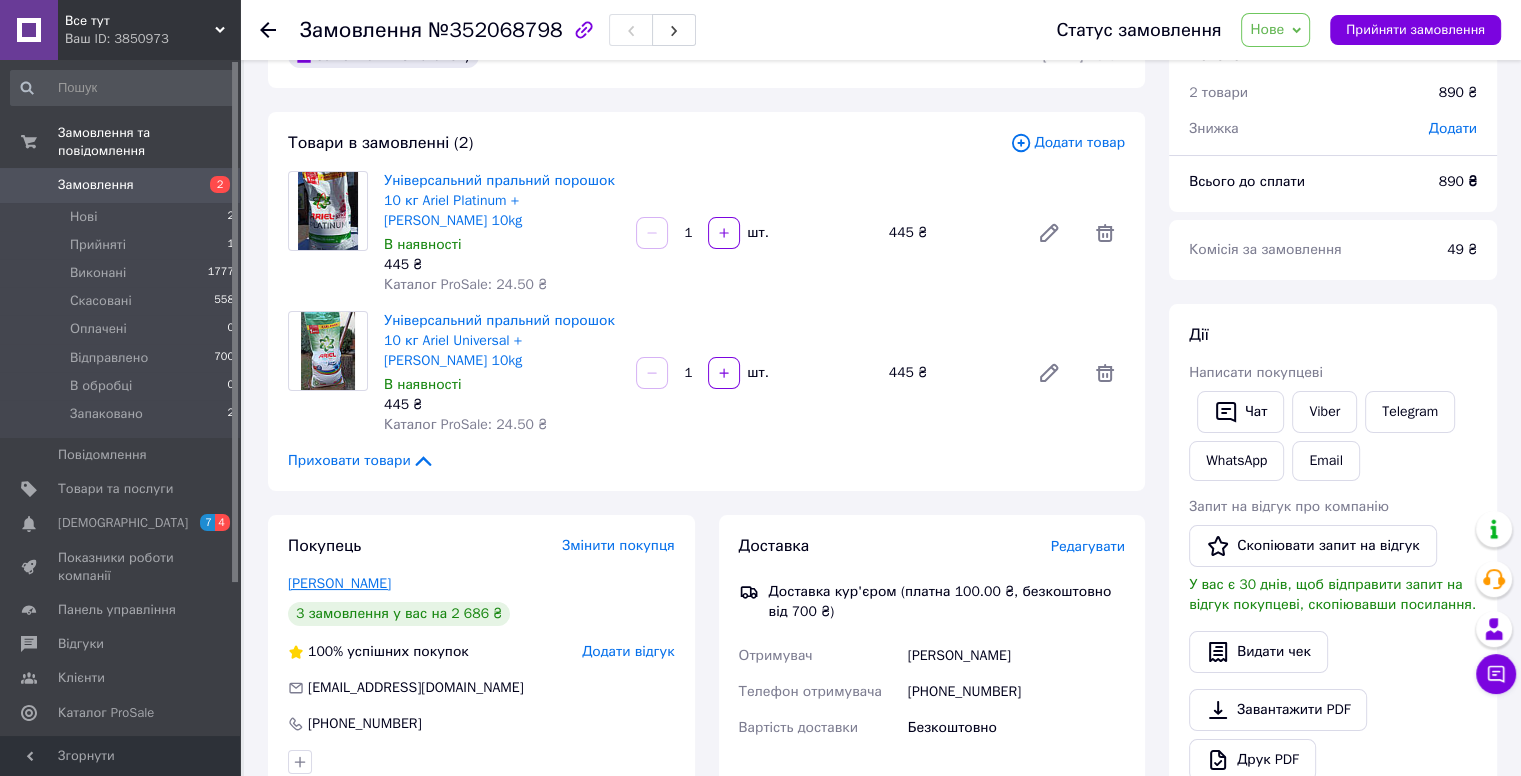 click on "[PERSON_NAME]" at bounding box center (339, 583) 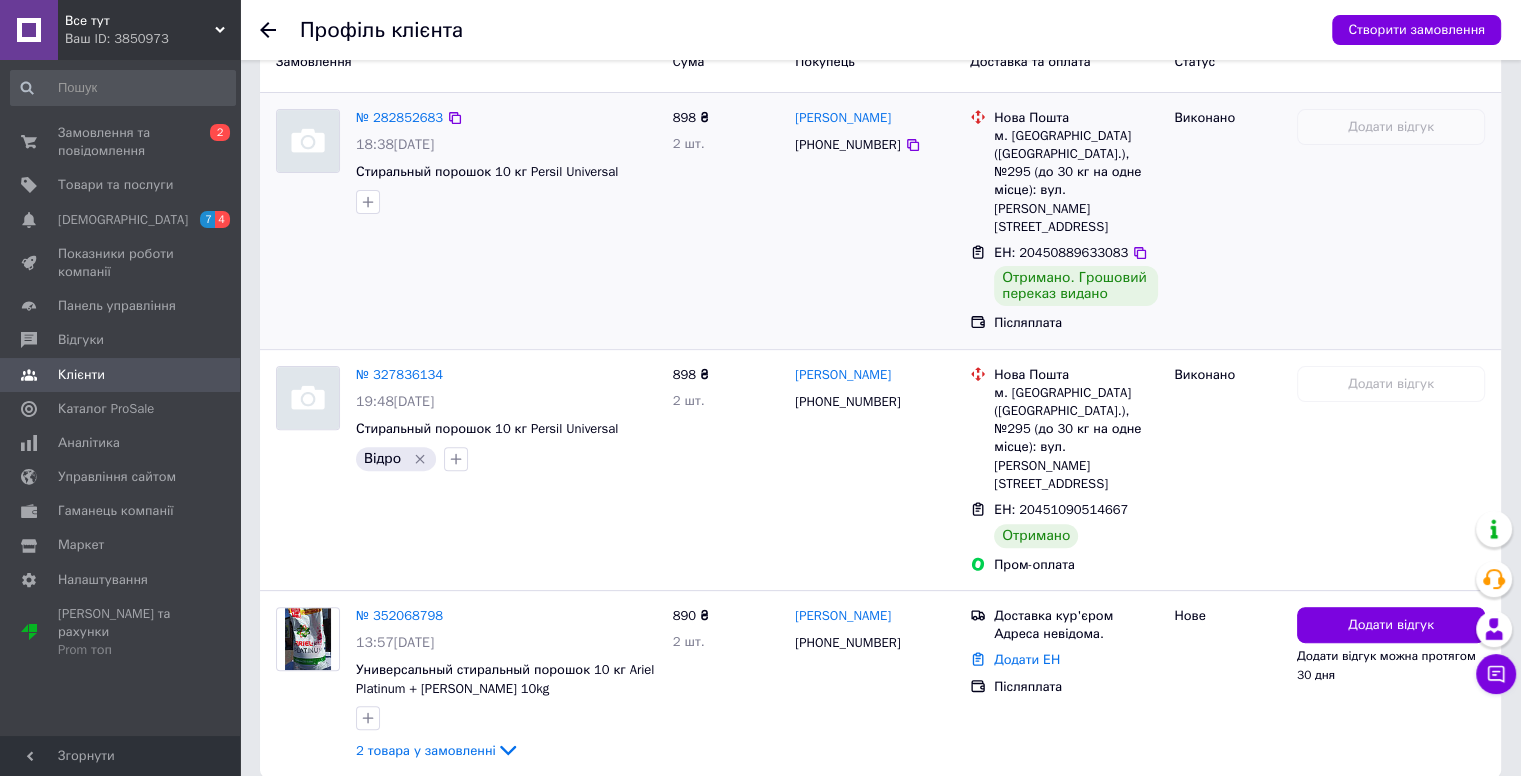 scroll, scrollTop: 548, scrollLeft: 0, axis: vertical 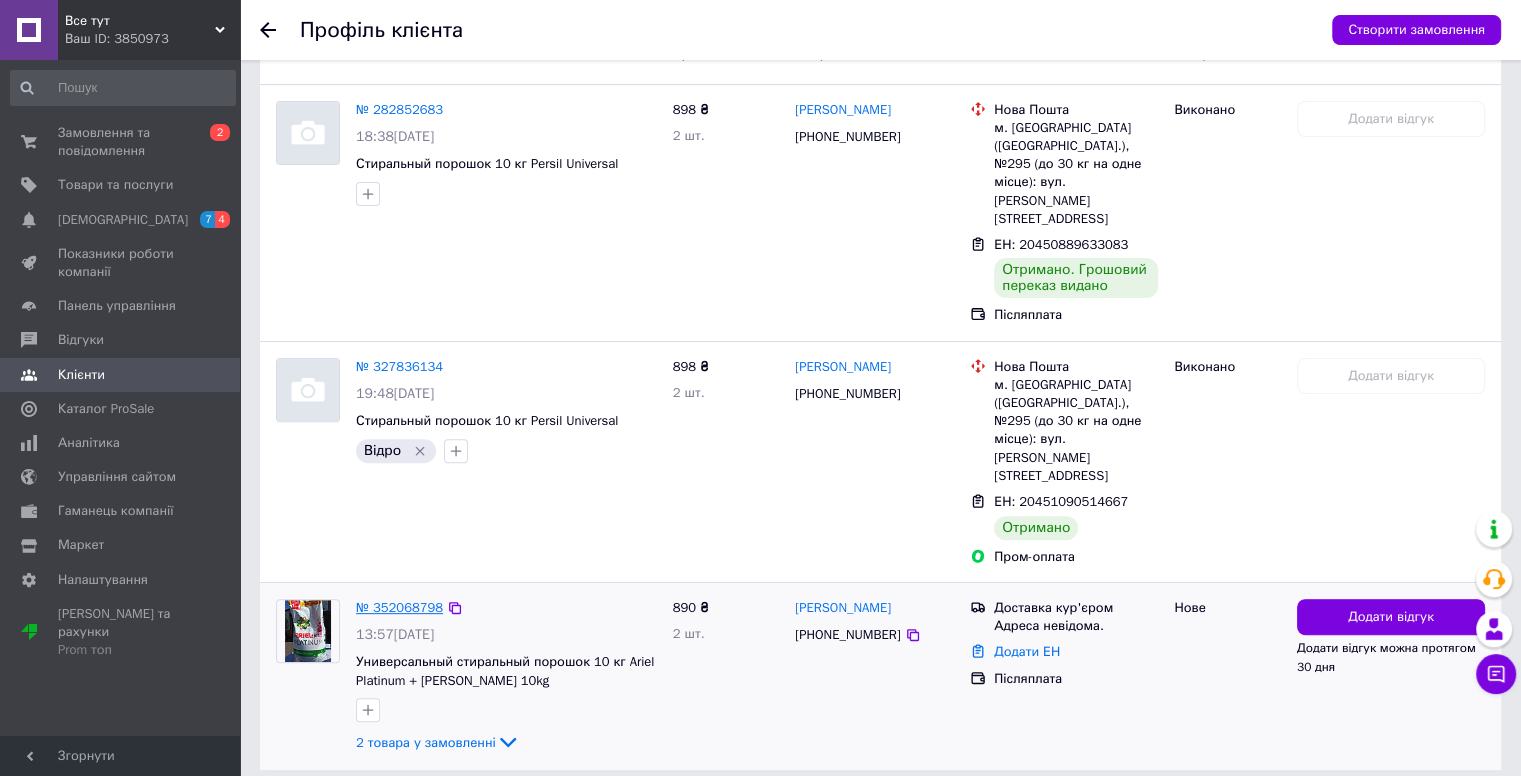 click on "№ 352068798" at bounding box center (399, 607) 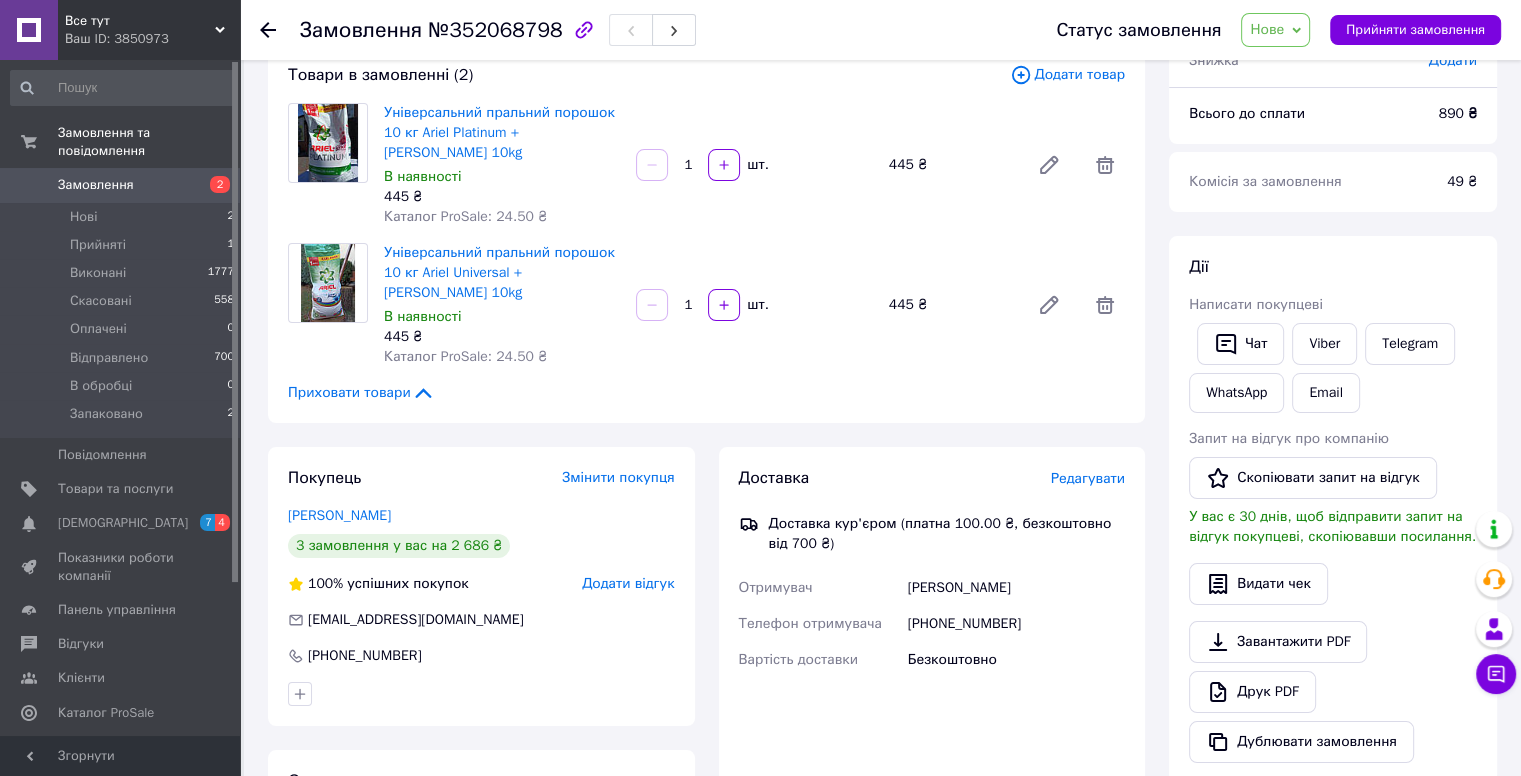 scroll, scrollTop: 128, scrollLeft: 0, axis: vertical 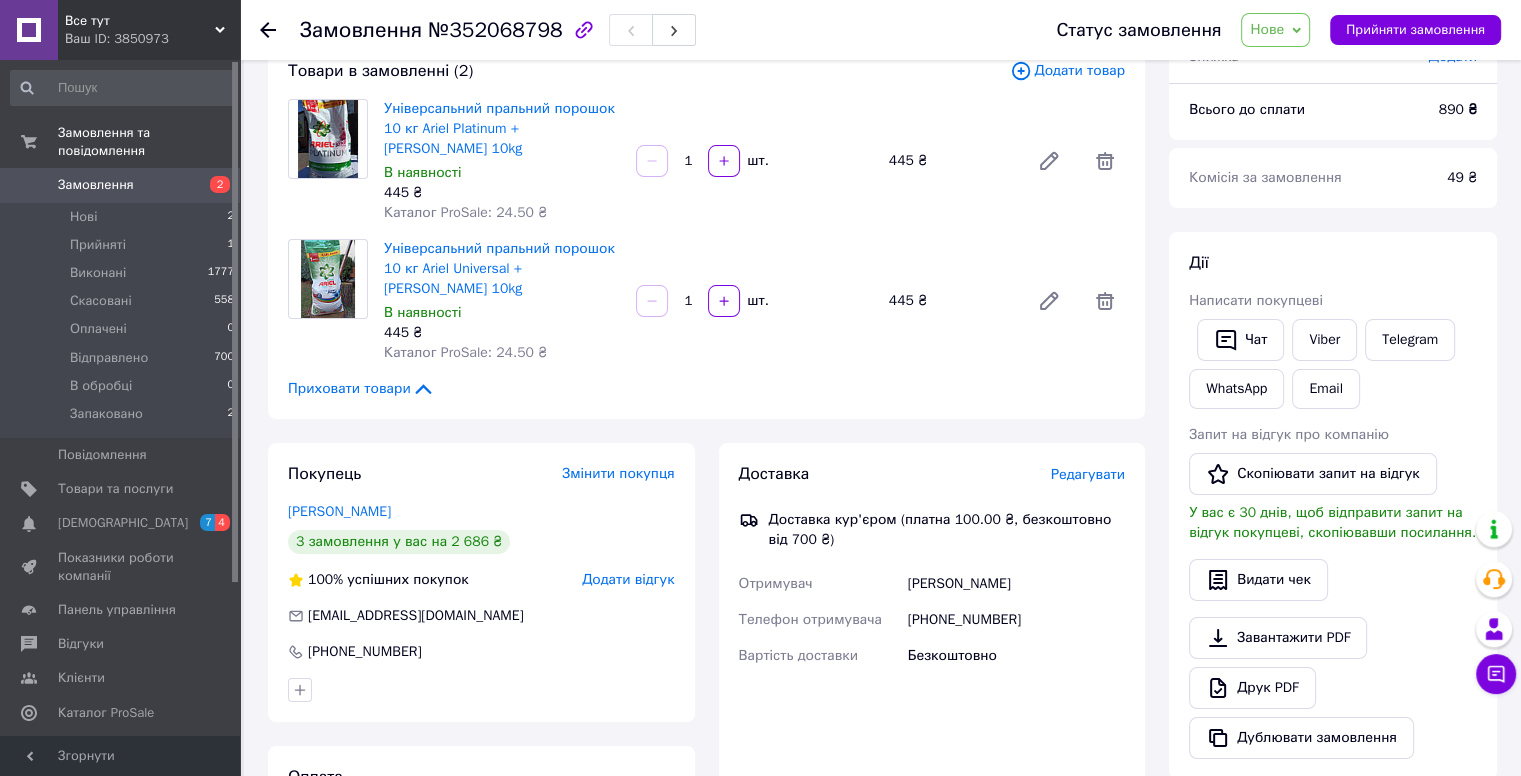 click on "[PHONE_NUMBER]" at bounding box center (1016, 620) 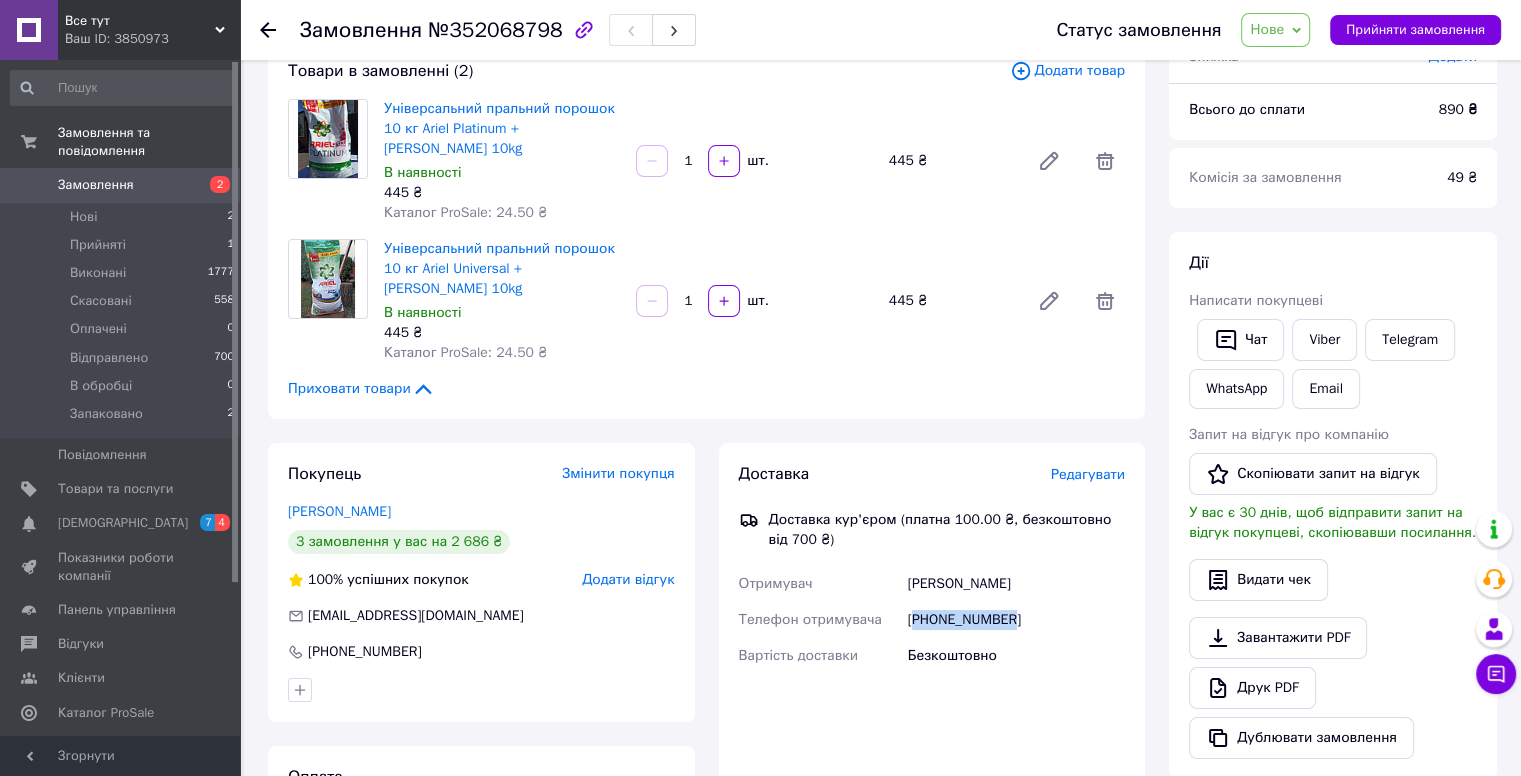 click on "[PHONE_NUMBER]" at bounding box center [1016, 620] 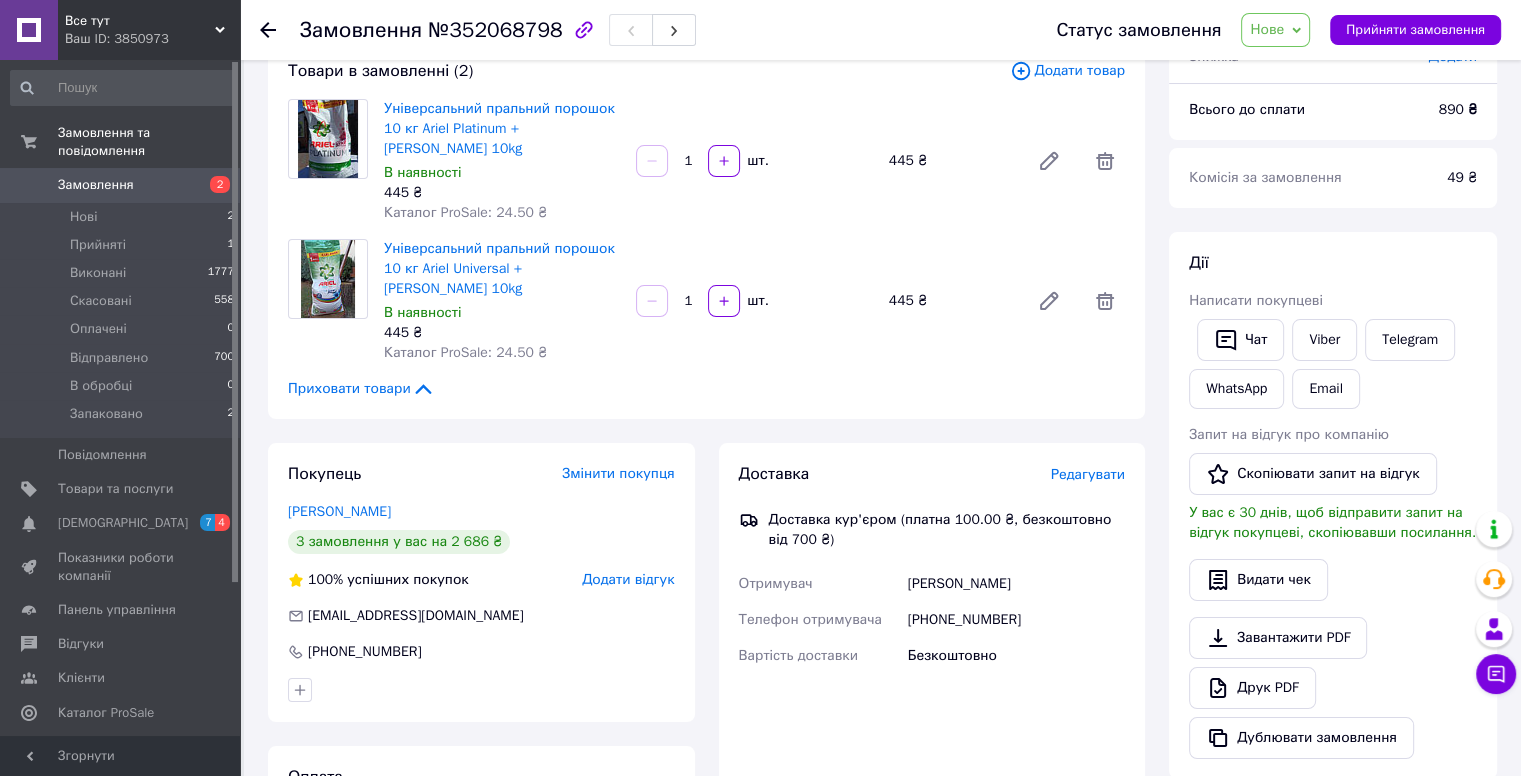click on "Всього 2 товари 890 ₴ Знижка Додати Всього до сплати 890 ₴ Комісія за замовлення 49 ₴ Дії Написати покупцеві   Чат Viber Telegram WhatsApp Email Запит на відгук про компанію   Скопіювати запит на відгук У вас є 30 днів, щоб відправити запит на відгук покупцеві, скопіювавши посилання.   Видати чек   Завантажити PDF   Друк PDF   Дублювати замовлення Мітки Особисті нотатки, які бачите лише ви. З їх допомогою можна фільтрувати замовлення Примітки Залишилося 300 символів Очистити Зберегти" at bounding box center [1333, 607] 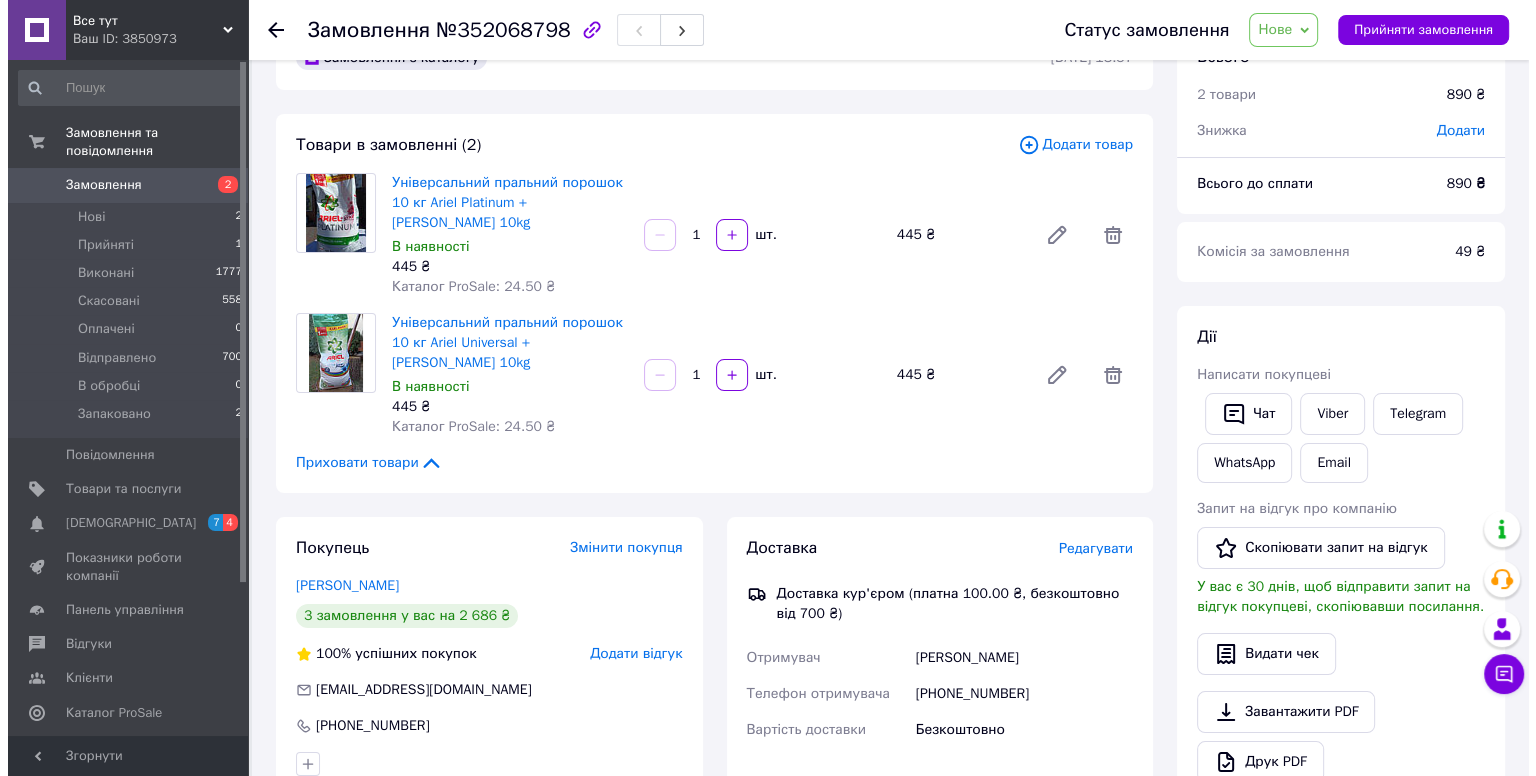 scroll, scrollTop: 56, scrollLeft: 0, axis: vertical 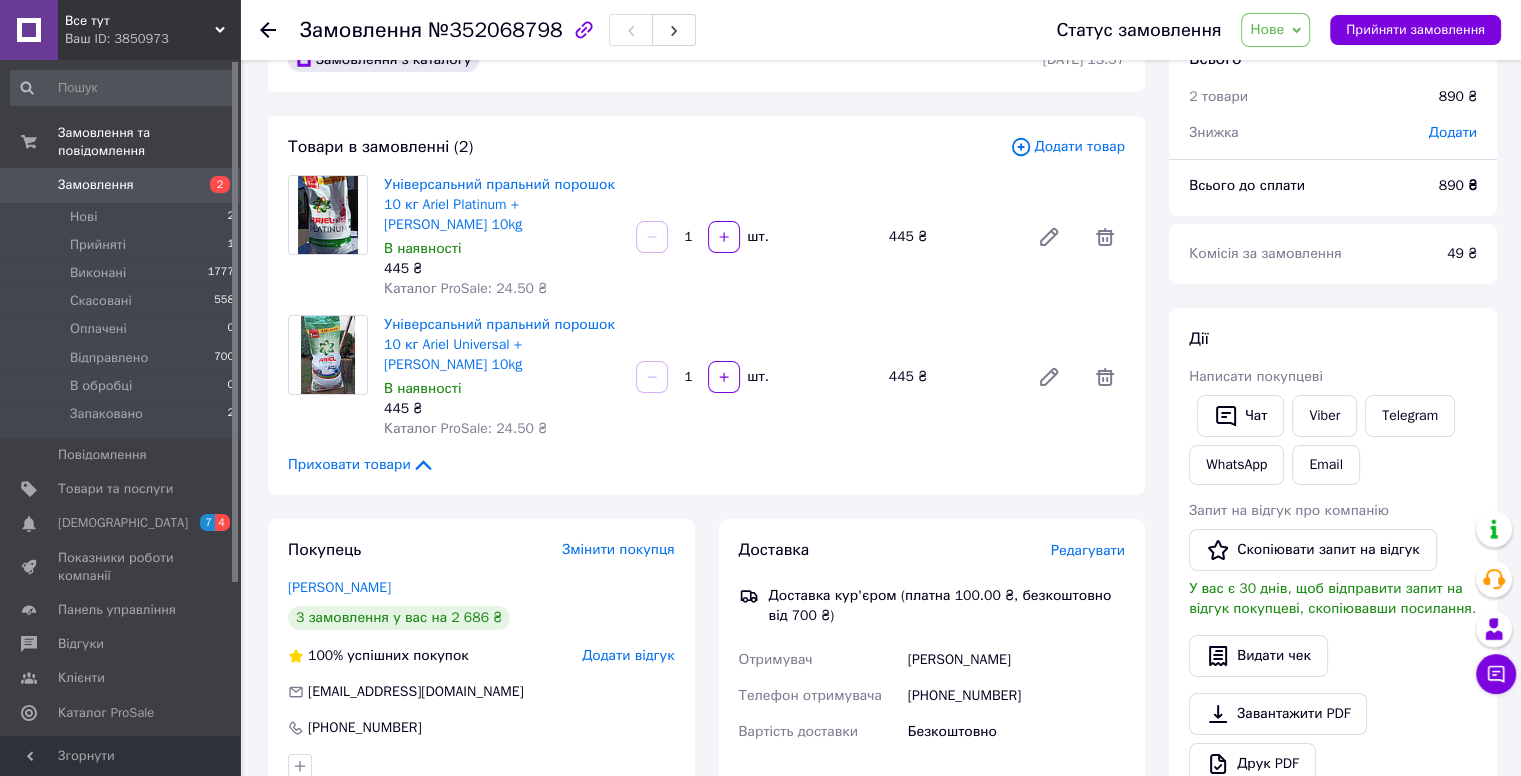 drag, startPoint x: 912, startPoint y: 620, endPoint x: 1008, endPoint y: 613, distance: 96.25487 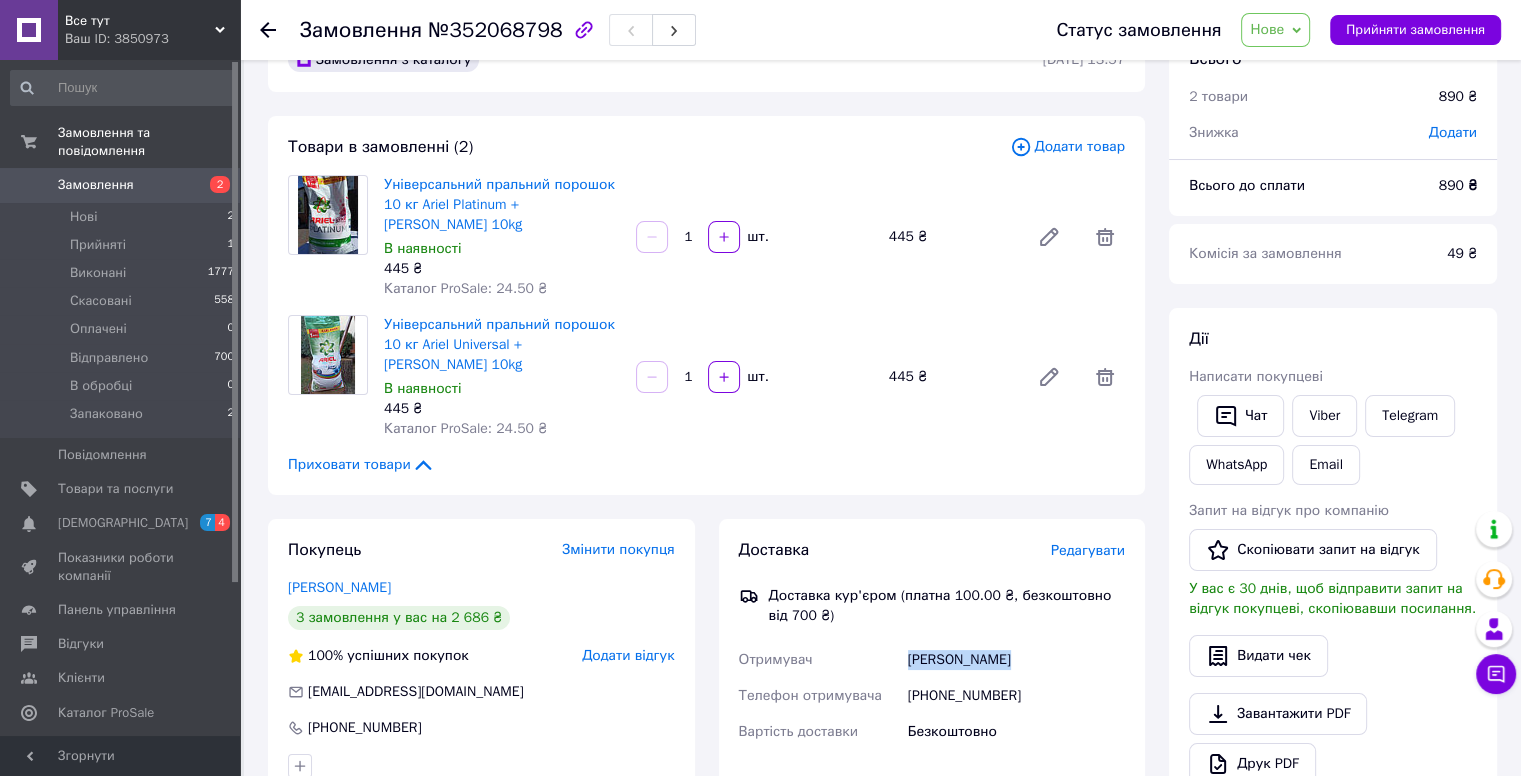 click on "[PERSON_NAME]" at bounding box center (1016, 660) 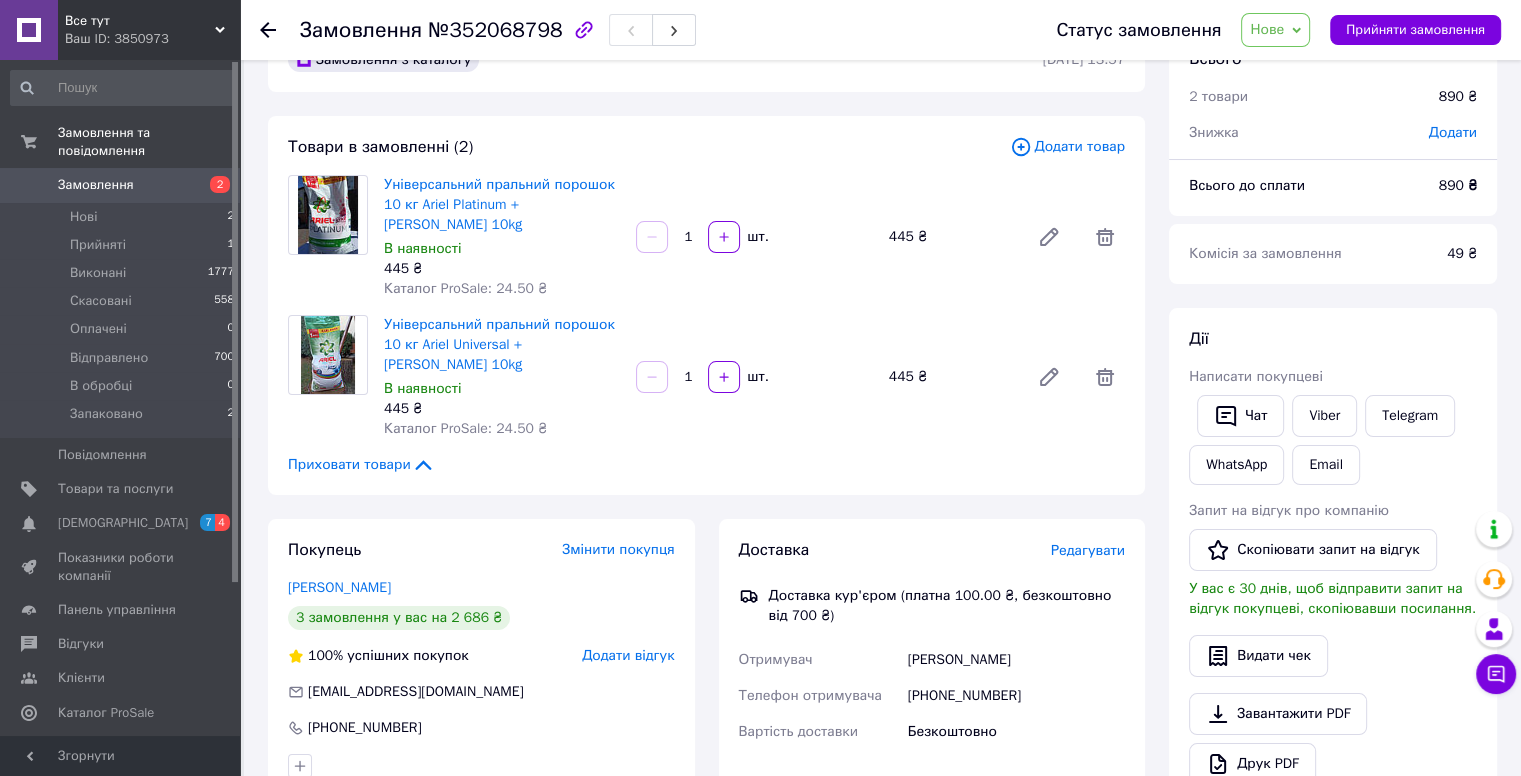 click on "Всього 2 товари 890 ₴ Знижка Додати Всього до сплати 890 ₴ Комісія за замовлення 49 ₴ Дії Написати покупцеві   Чат Viber Telegram WhatsApp Email Запит на відгук про компанію   Скопіювати запит на відгук У вас є 30 днів, щоб відправити запит на відгук покупцеві, скопіювавши посилання.   Видати чек   Завантажити PDF   Друк PDF   Дублювати замовлення Мітки Особисті нотатки, які бачите лише ви. З їх допомогою можна фільтрувати замовлення Примітки Залишилося 300 символів Очистити Зберегти" at bounding box center (1333, 683) 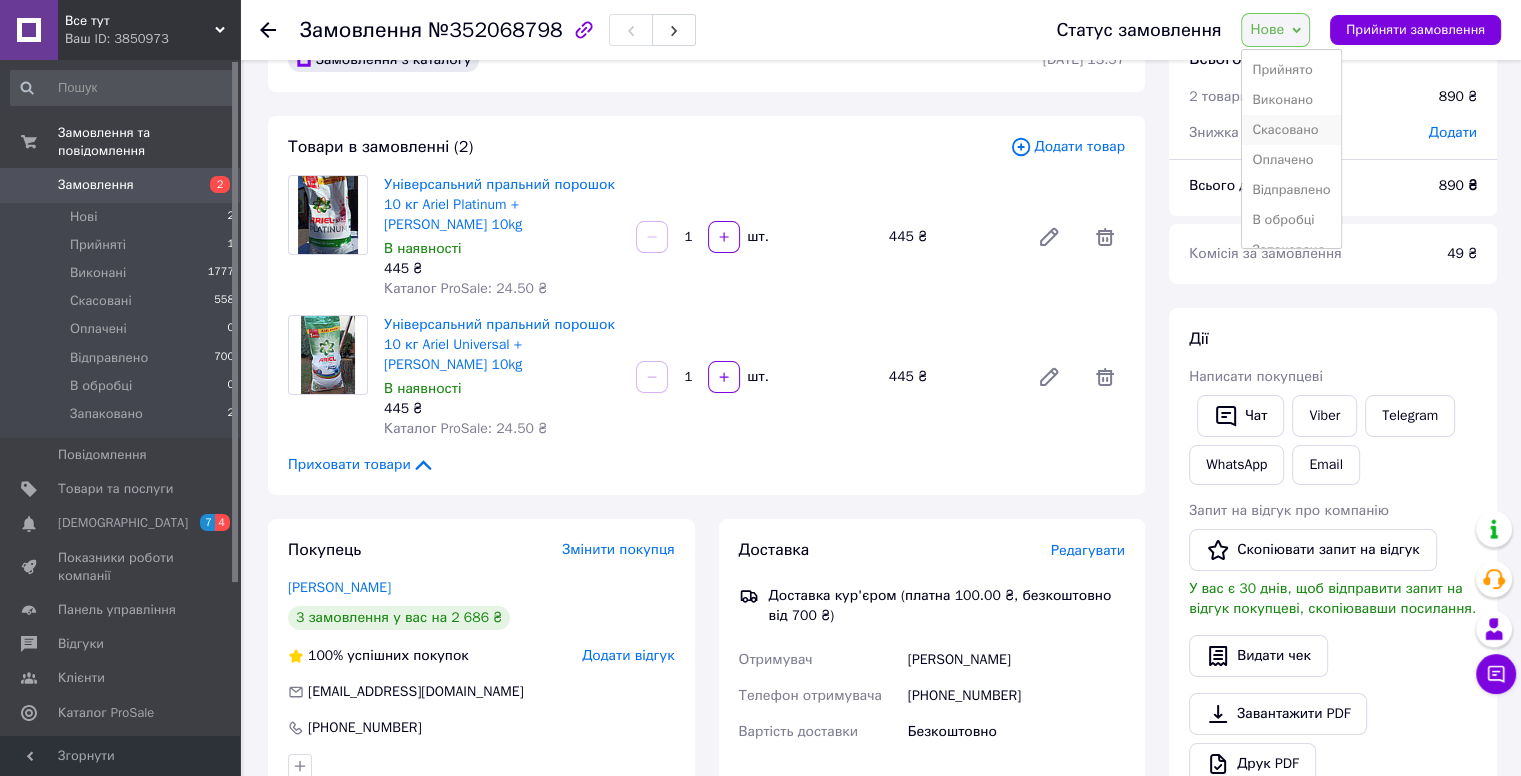 click on "Скасовано" at bounding box center [1291, 130] 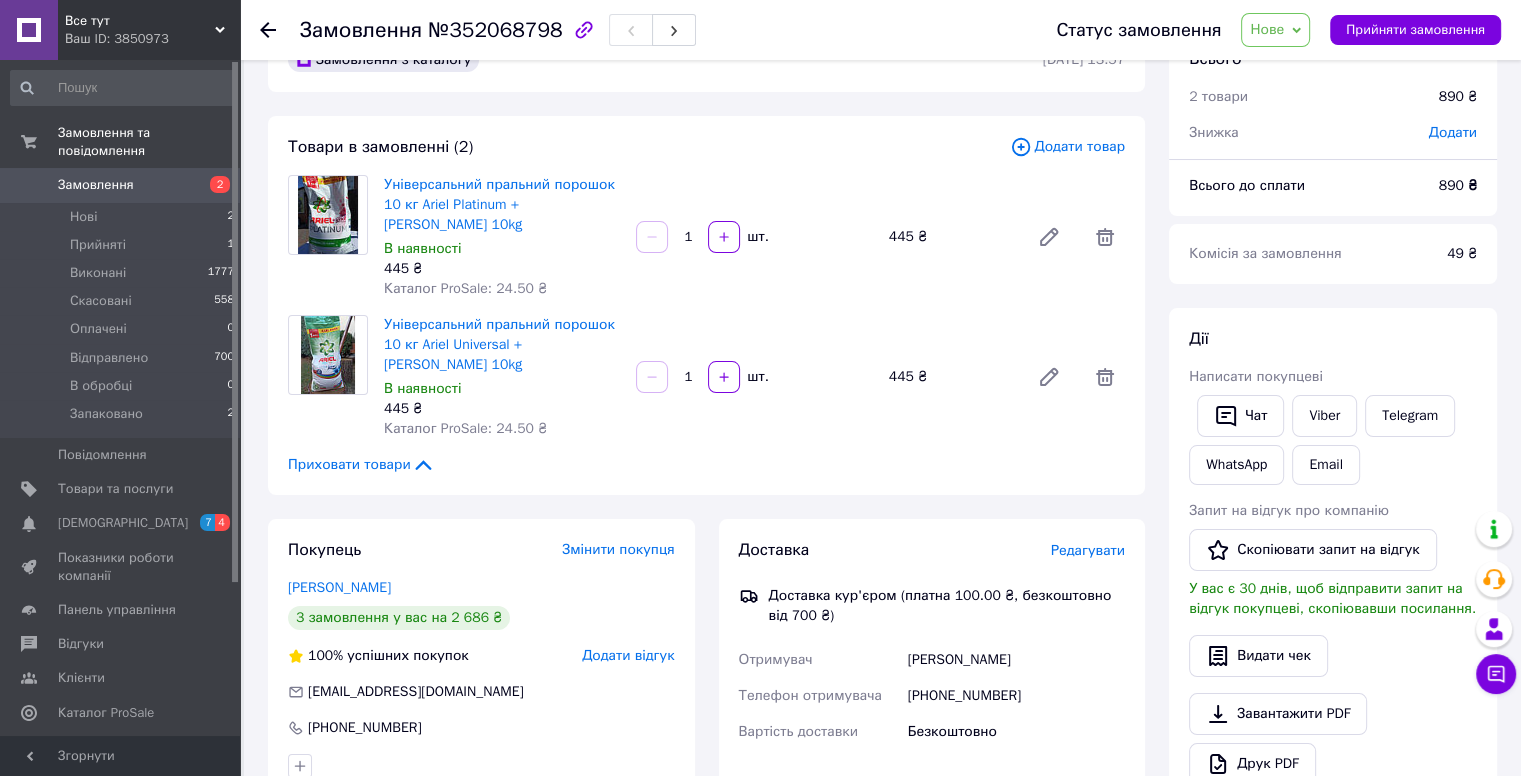 click on "Нове" at bounding box center (1267, 29) 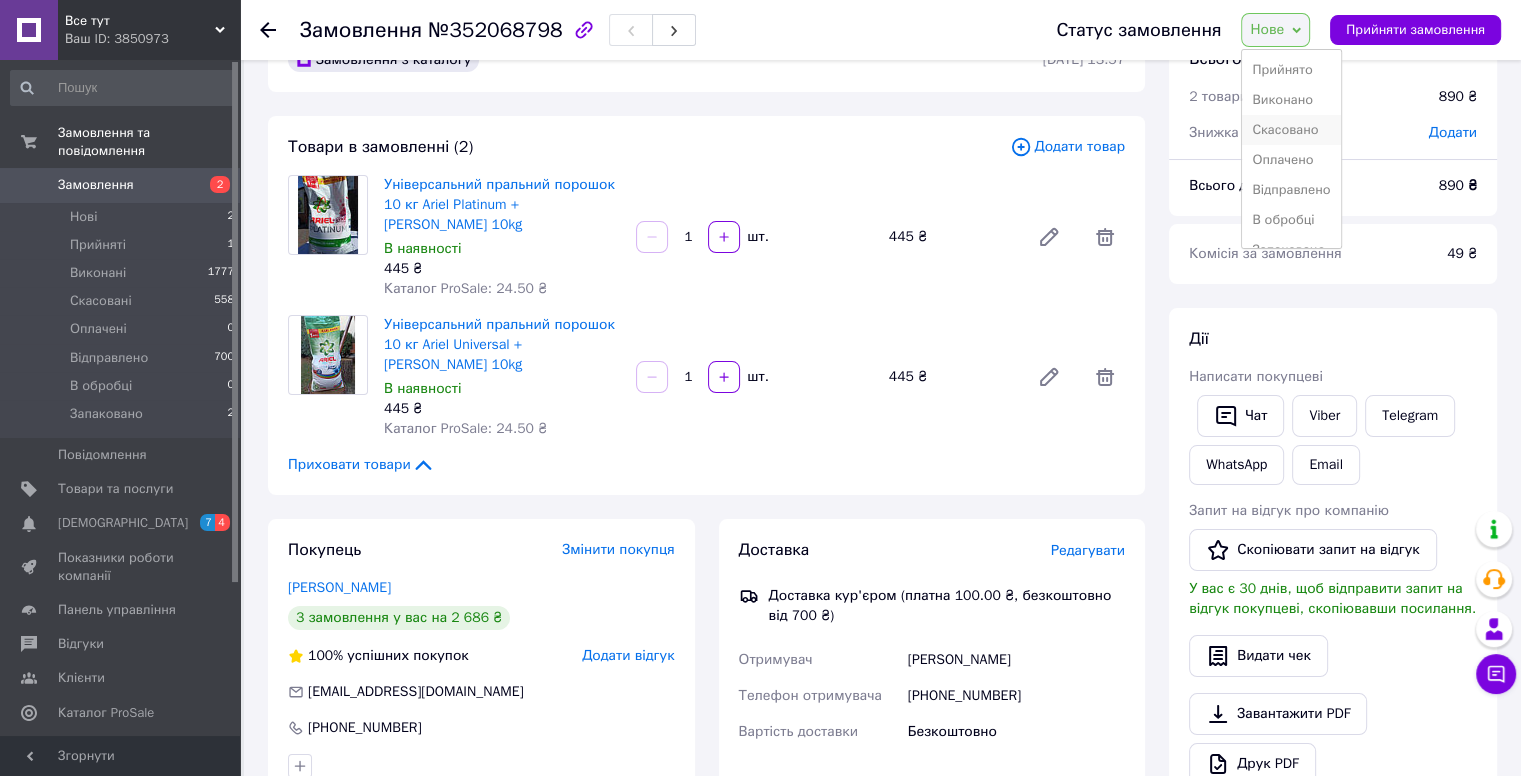 click on "Скасовано" at bounding box center [1291, 130] 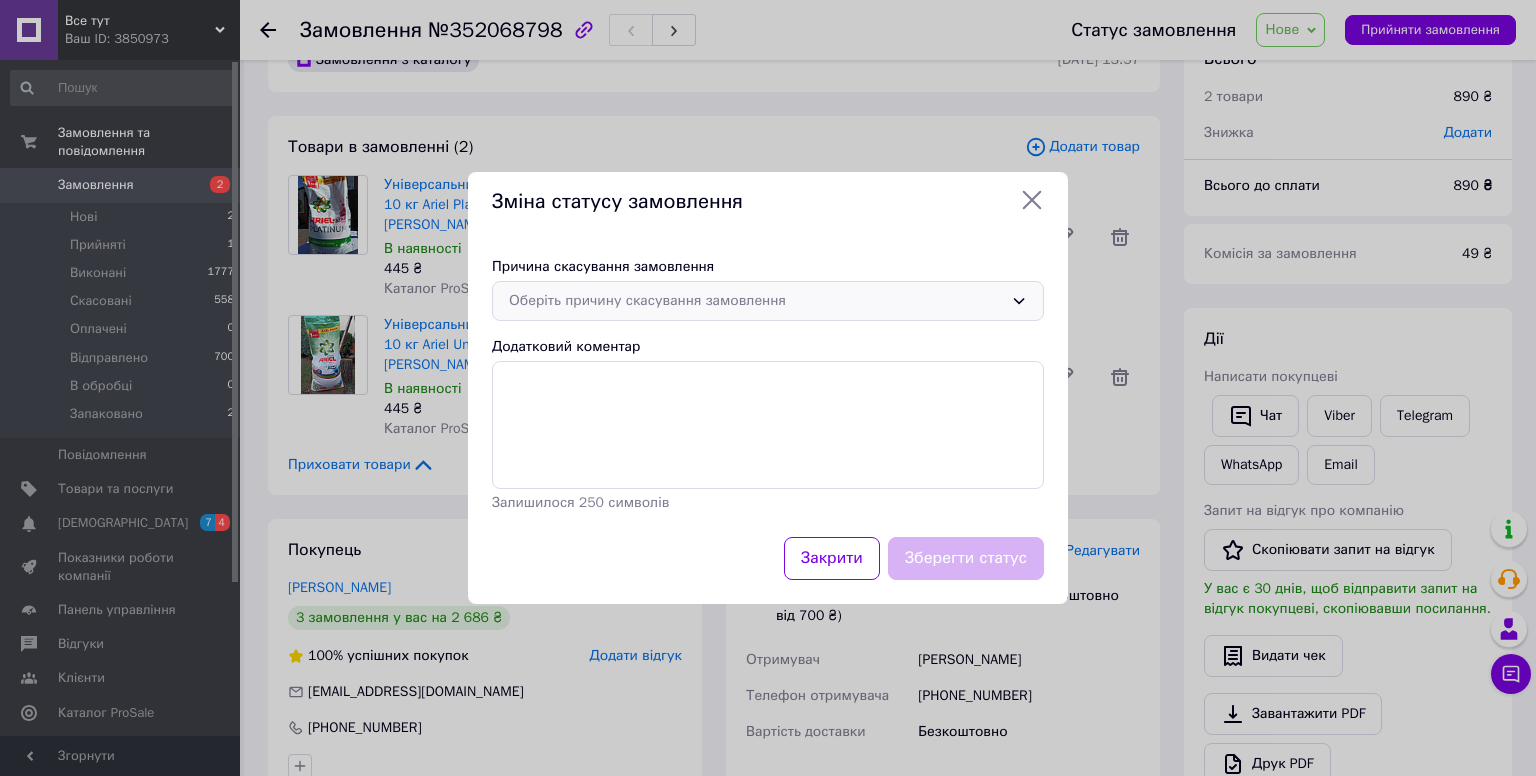 click on "Оберіть причину скасування замовлення" at bounding box center [756, 301] 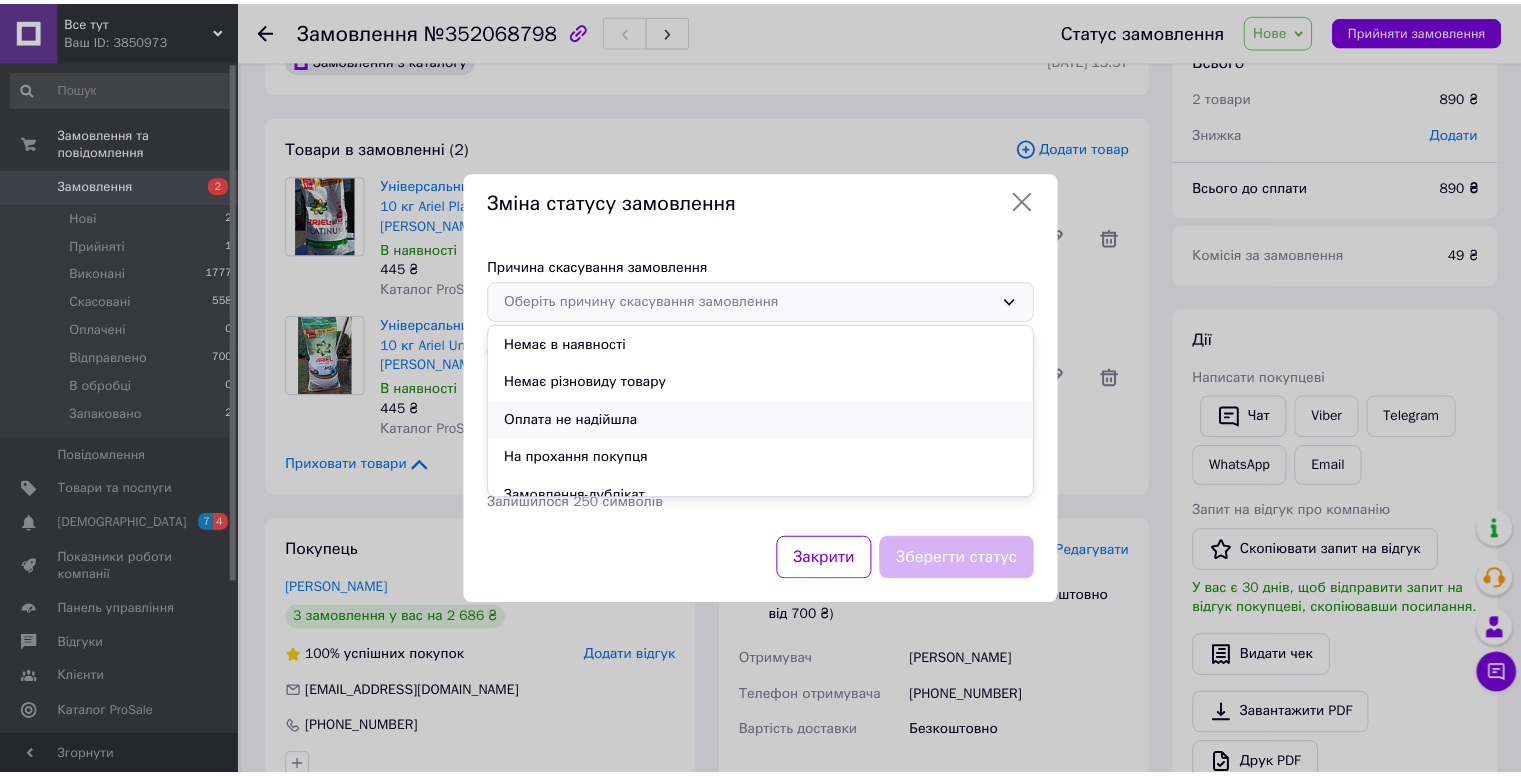 scroll, scrollTop: 93, scrollLeft: 0, axis: vertical 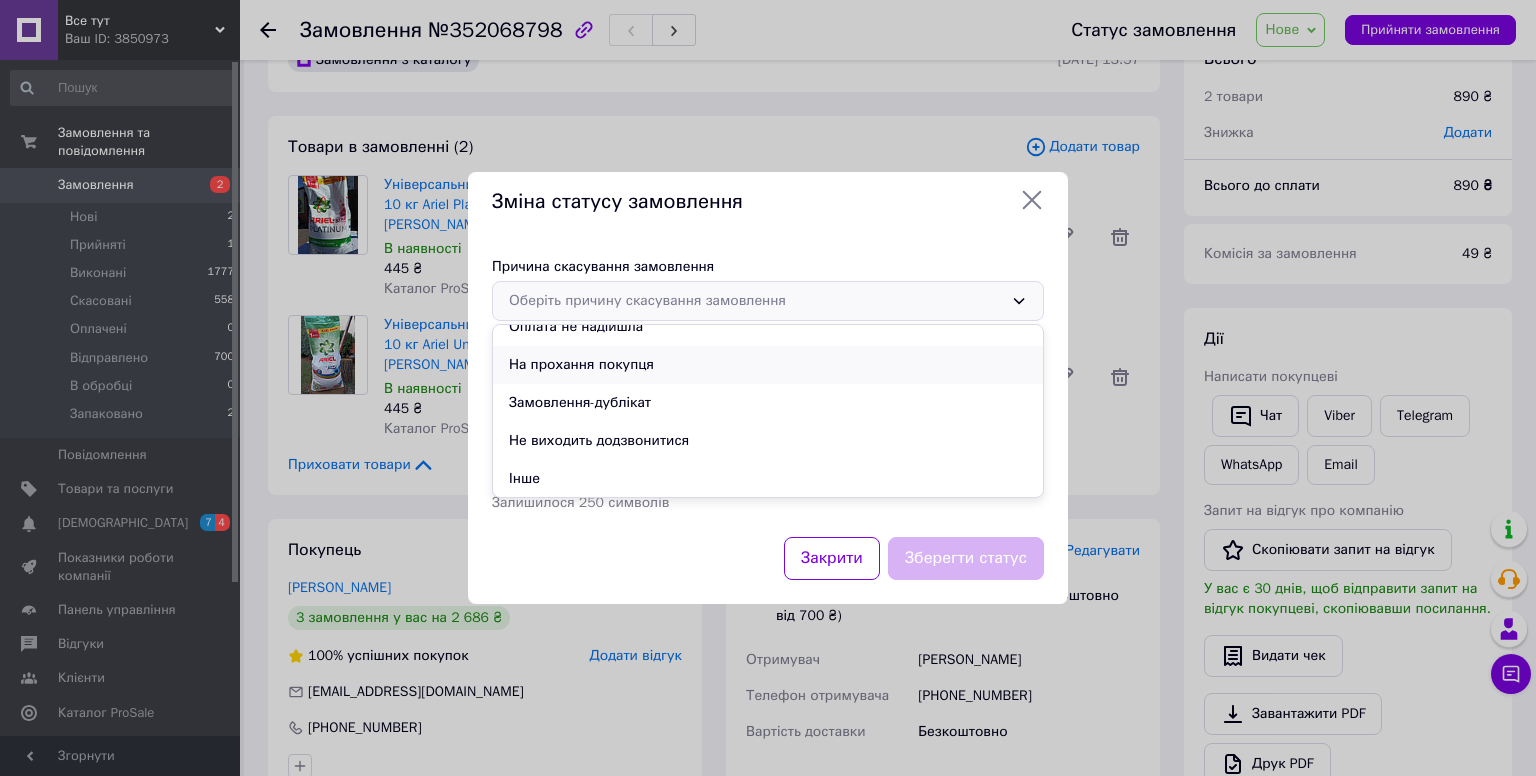 click on "На прохання покупця" at bounding box center [768, 365] 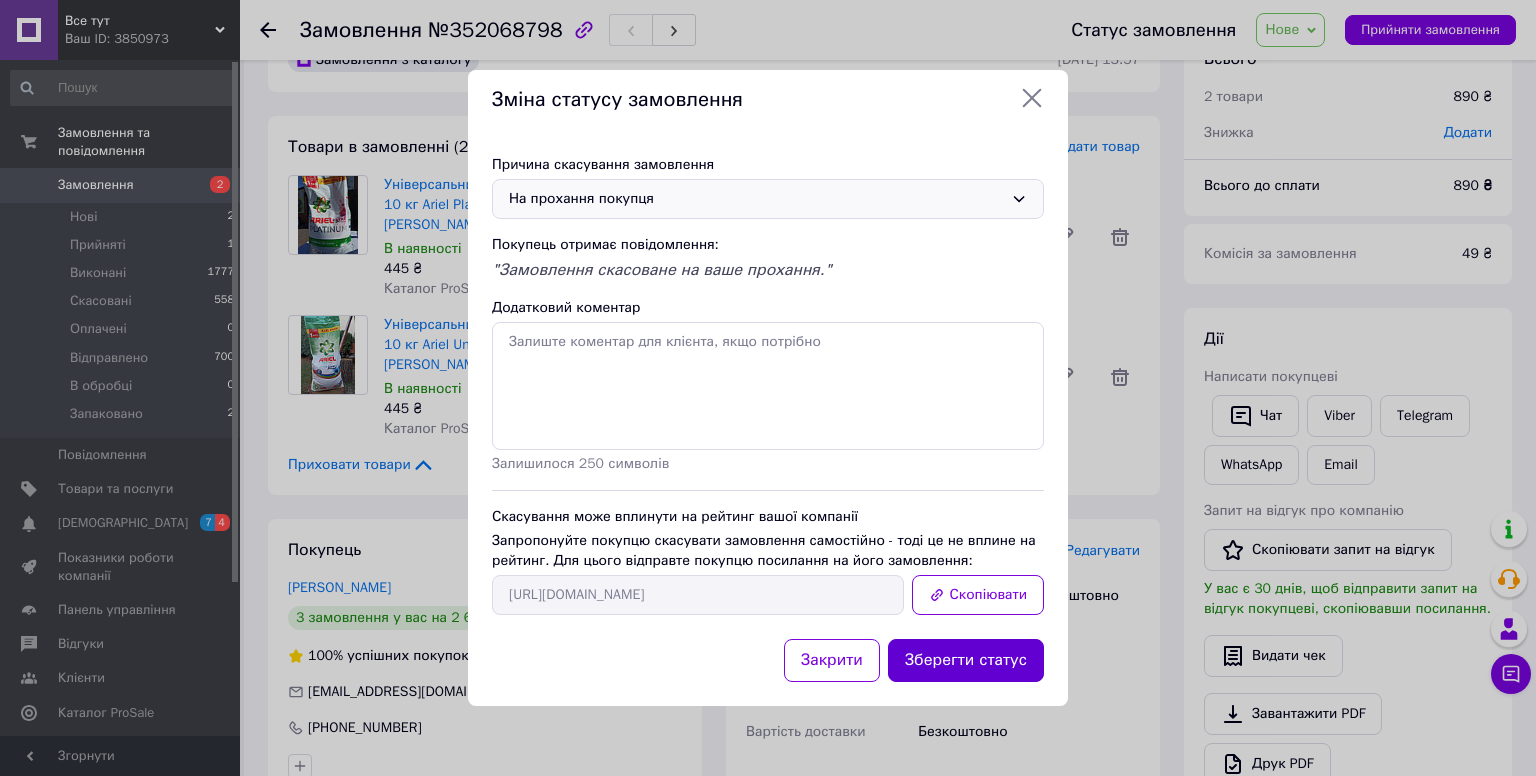click on "Зберегти статус" at bounding box center (966, 660) 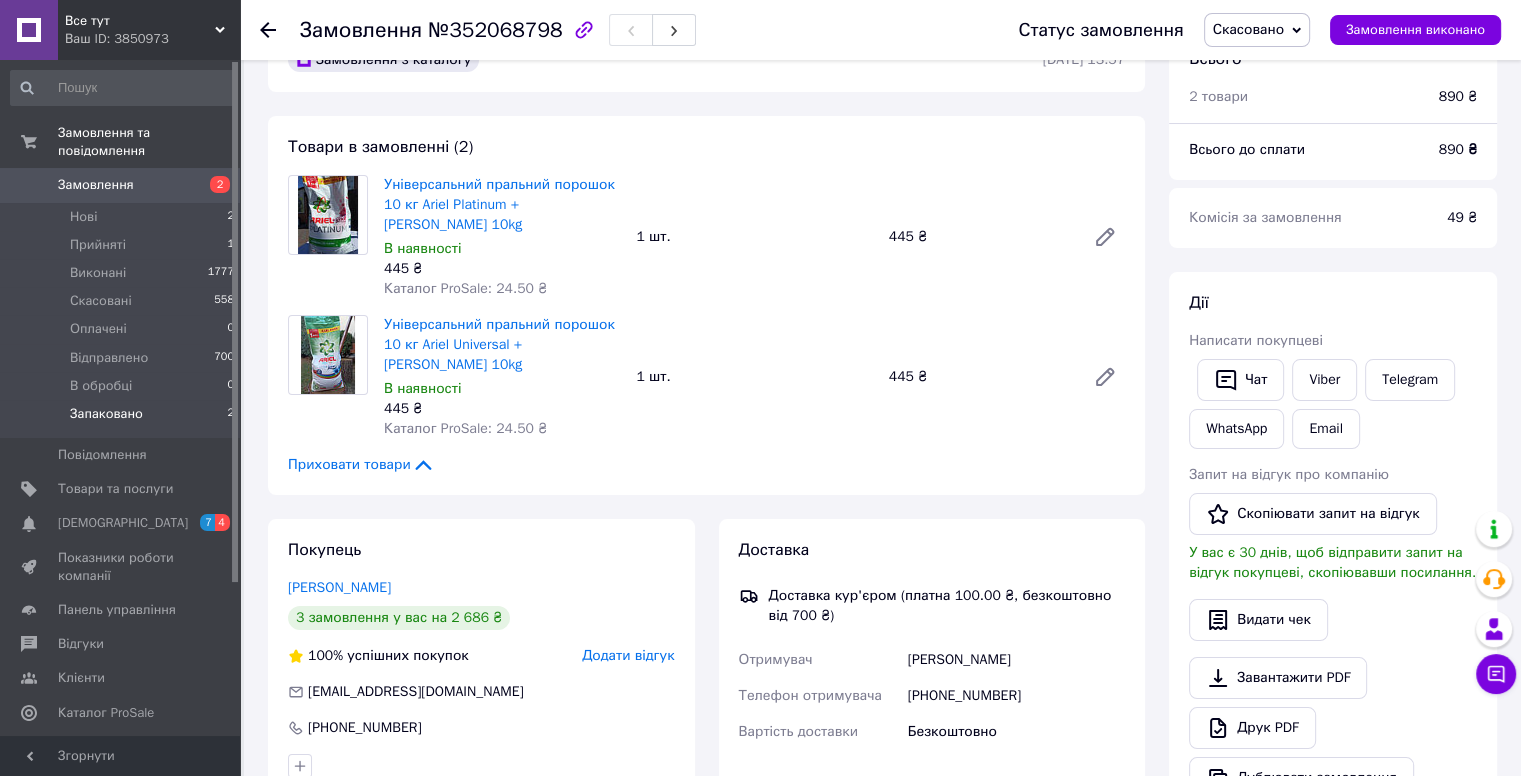 click on "Запаковано 2" at bounding box center [123, 419] 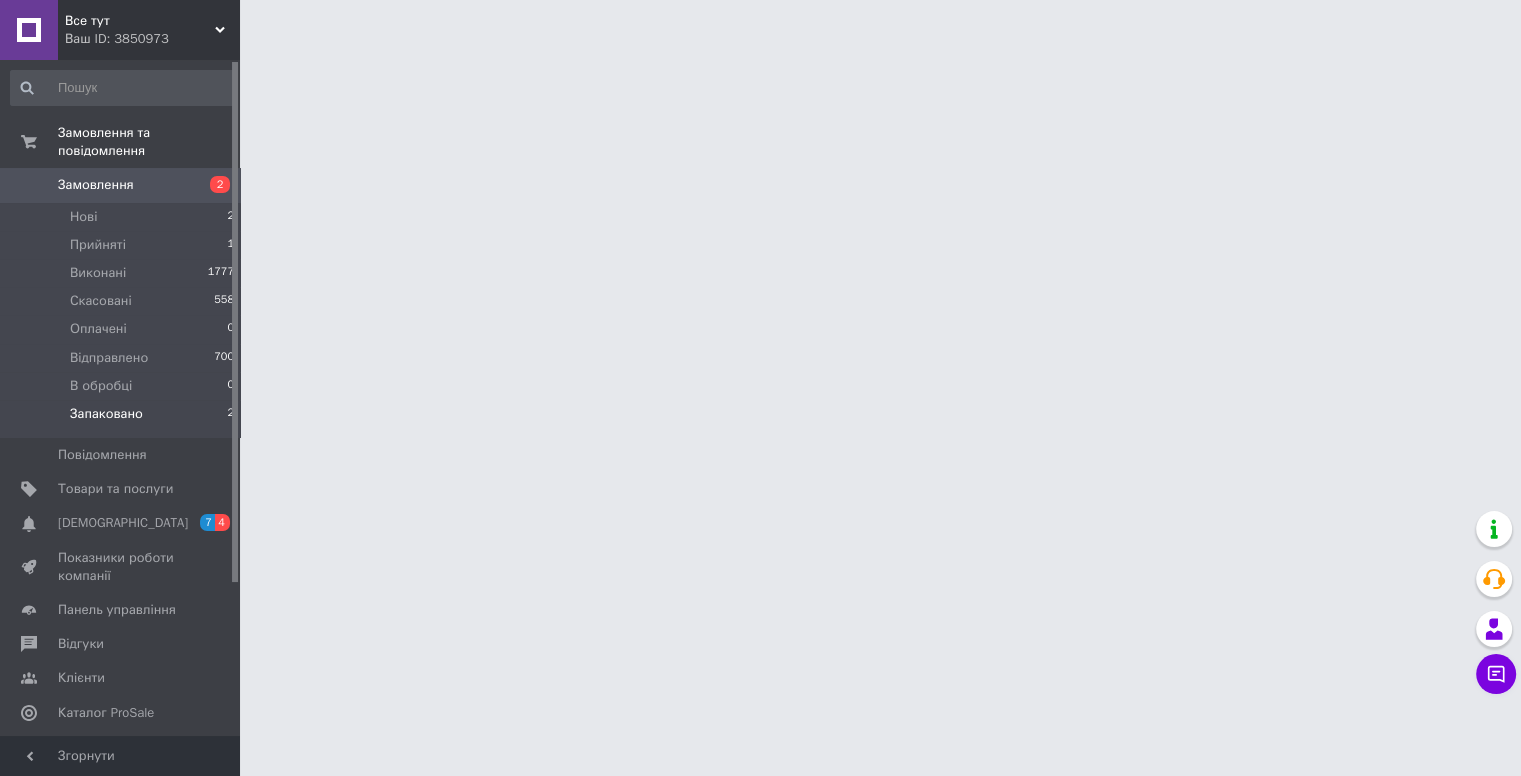scroll, scrollTop: 0, scrollLeft: 0, axis: both 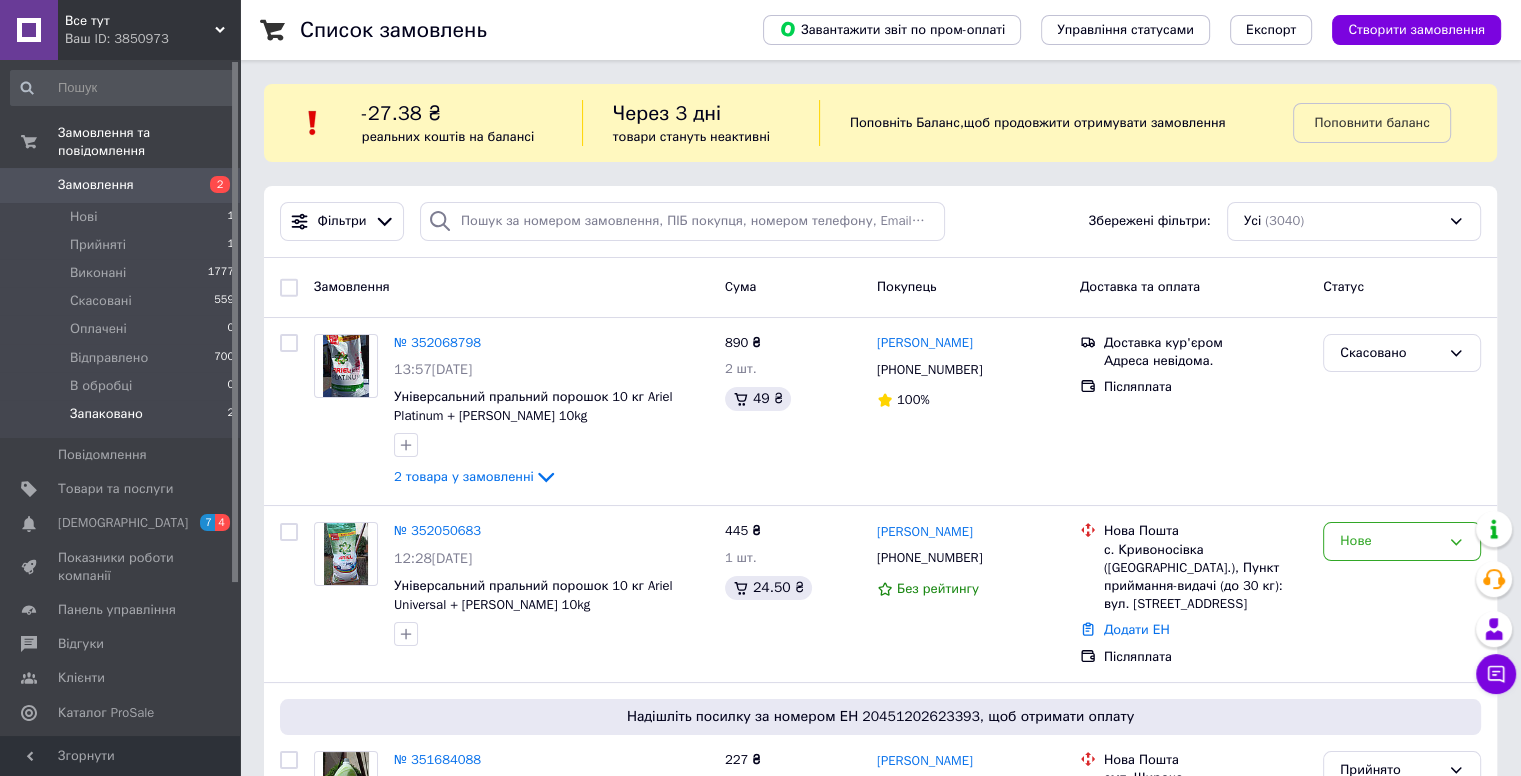 click on "Запаковано" at bounding box center [106, 414] 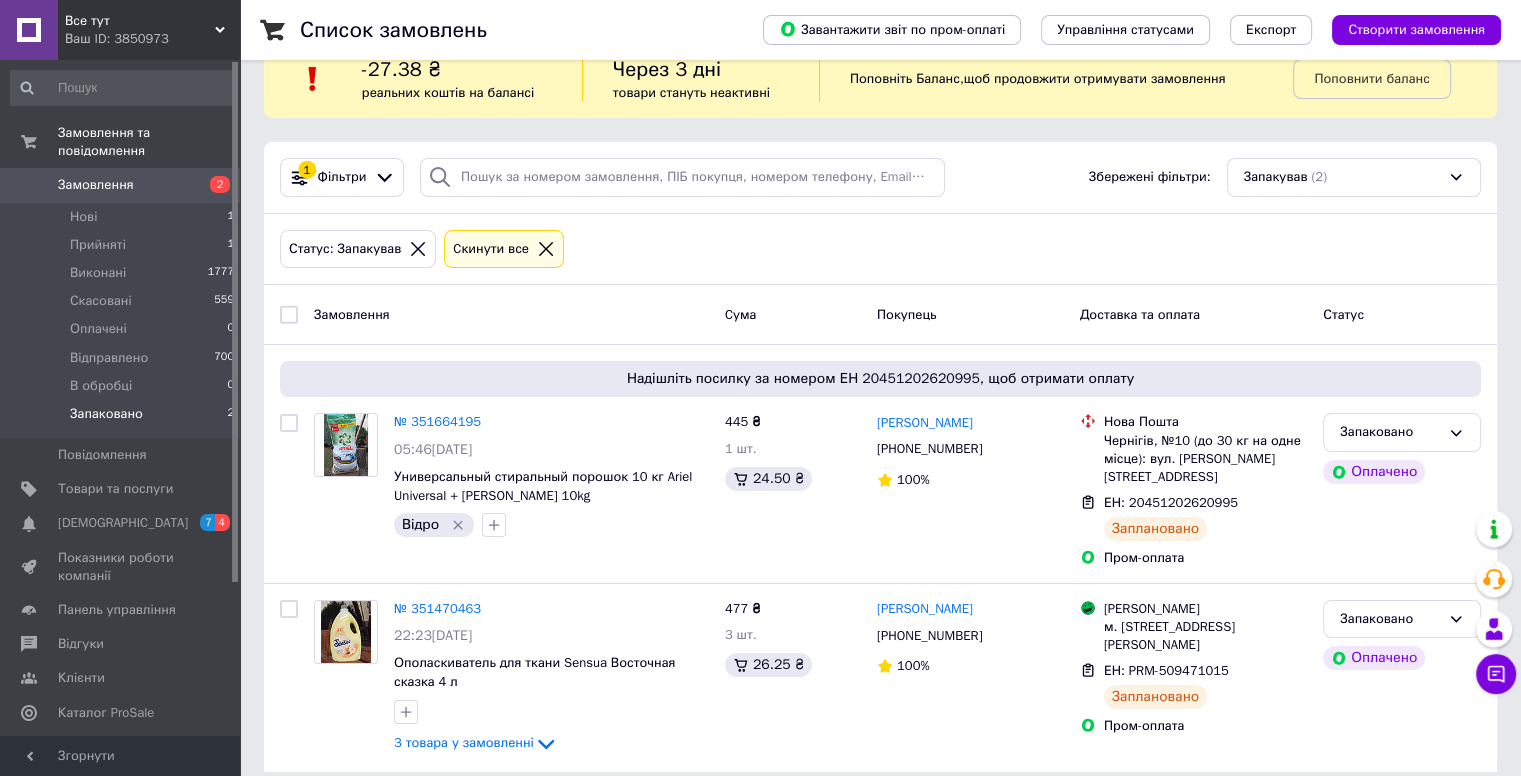 scroll, scrollTop: 43, scrollLeft: 0, axis: vertical 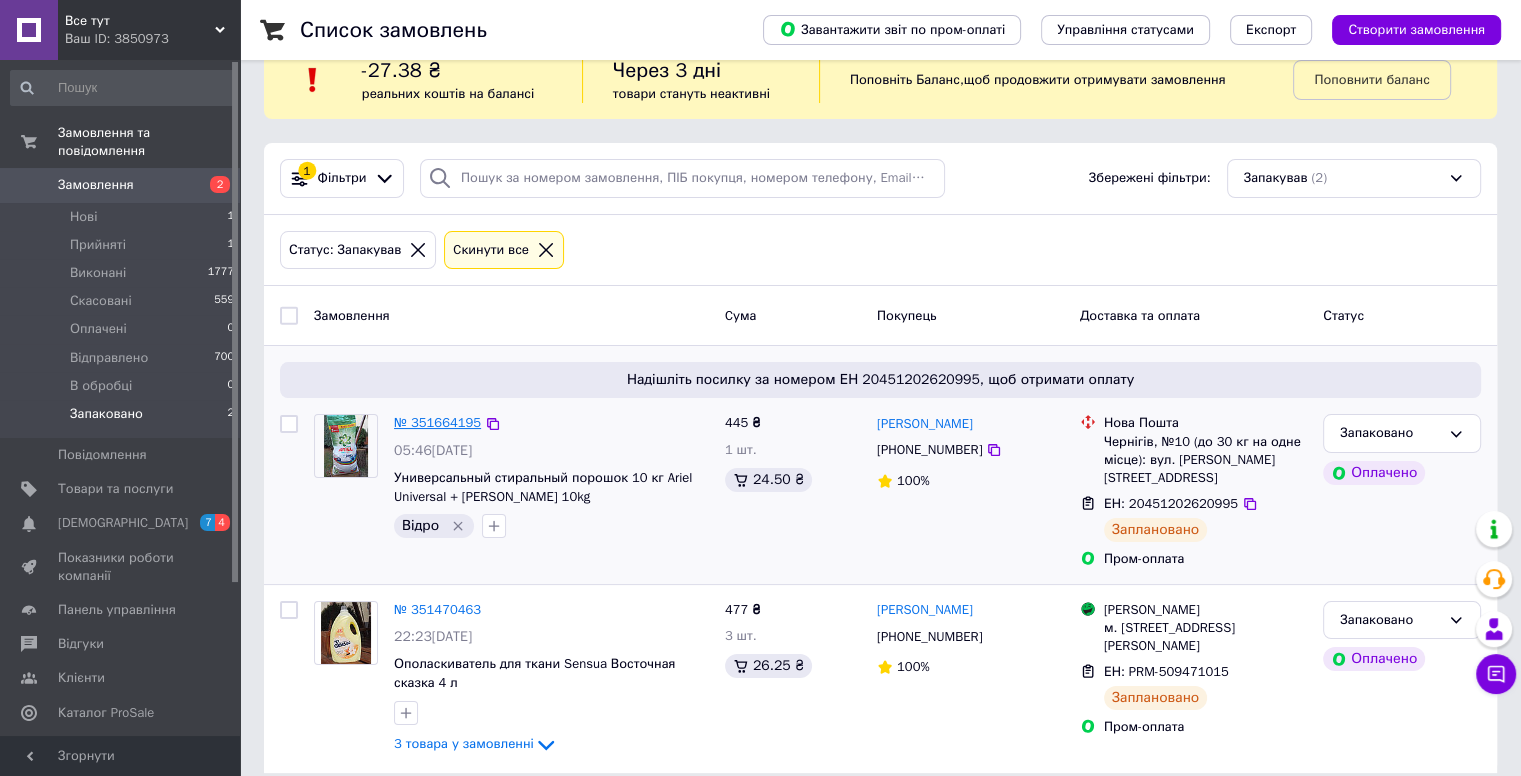 click on "№ 351664195" at bounding box center (437, 422) 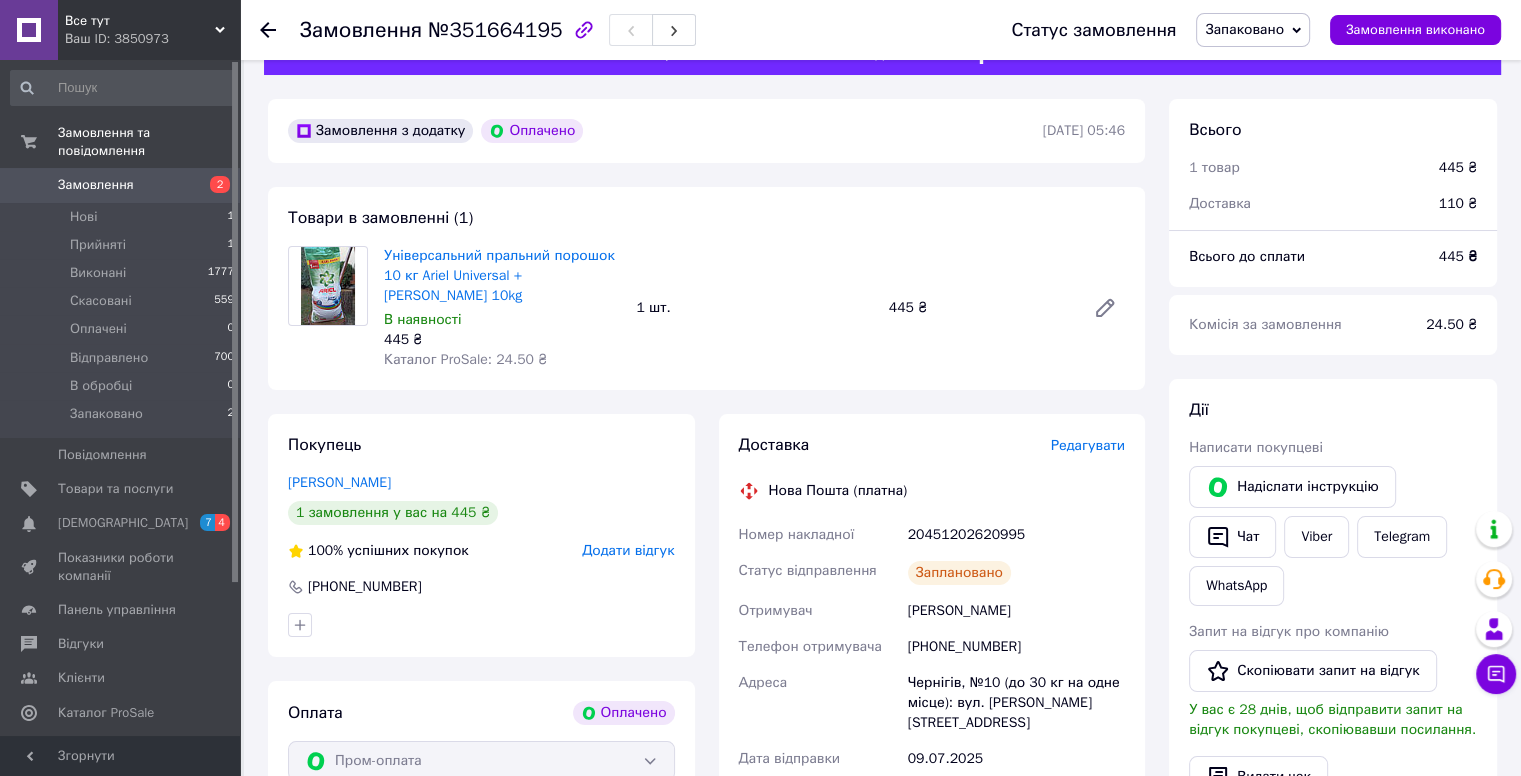 scroll, scrollTop: 44, scrollLeft: 0, axis: vertical 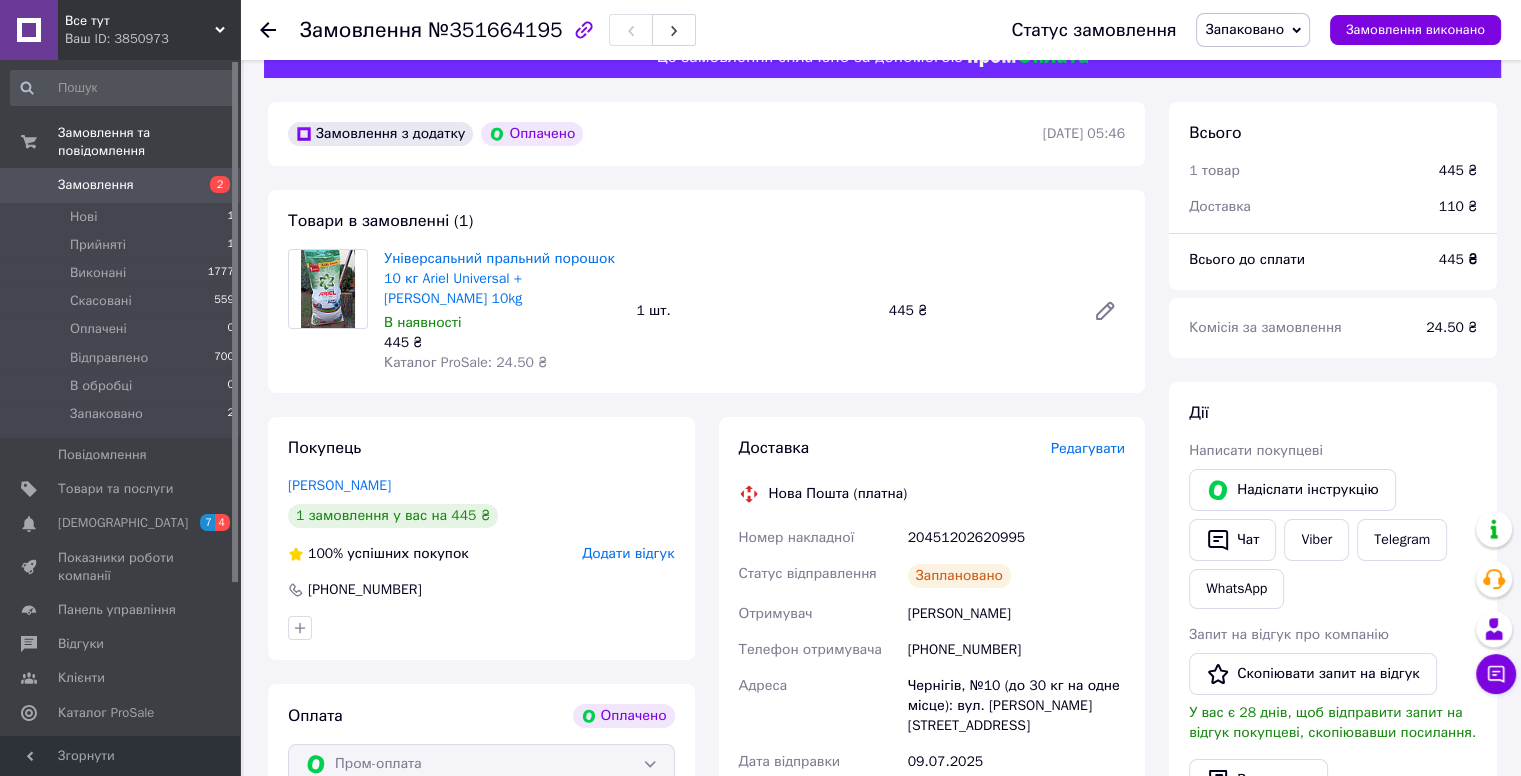 click on "Замовлення з додатку Оплачено [DATE] 05:46 Товари в замовленні (1) Універсальний пральний порошок 10 кг Ariel Universal + [PERSON_NAME] 10kg В наявності 445 ₴ Каталог ProSale: 24.50 ₴  1 шт. 445 ₴ Покупець [PERSON_NAME] 1 замовлення у вас на 445 ₴ 100%   успішних покупок Додати відгук [PHONE_NUMBER] Оплата Оплачено Пром-оплата Доставка Редагувати Нова Пошта (платна) Номер накладної 20451202620995 Статус відправлення Заплановано Отримувач [PERSON_NAME] Телефон отримувача [PHONE_NUMBER] [PERSON_NAME], №10 (до 30 кг на одне місце): вул. [PERSON_NAME], 53 Дата відправки [DATE] Платник Отримувач Оціночна вартість 445 ₴ <" at bounding box center [706, 802] 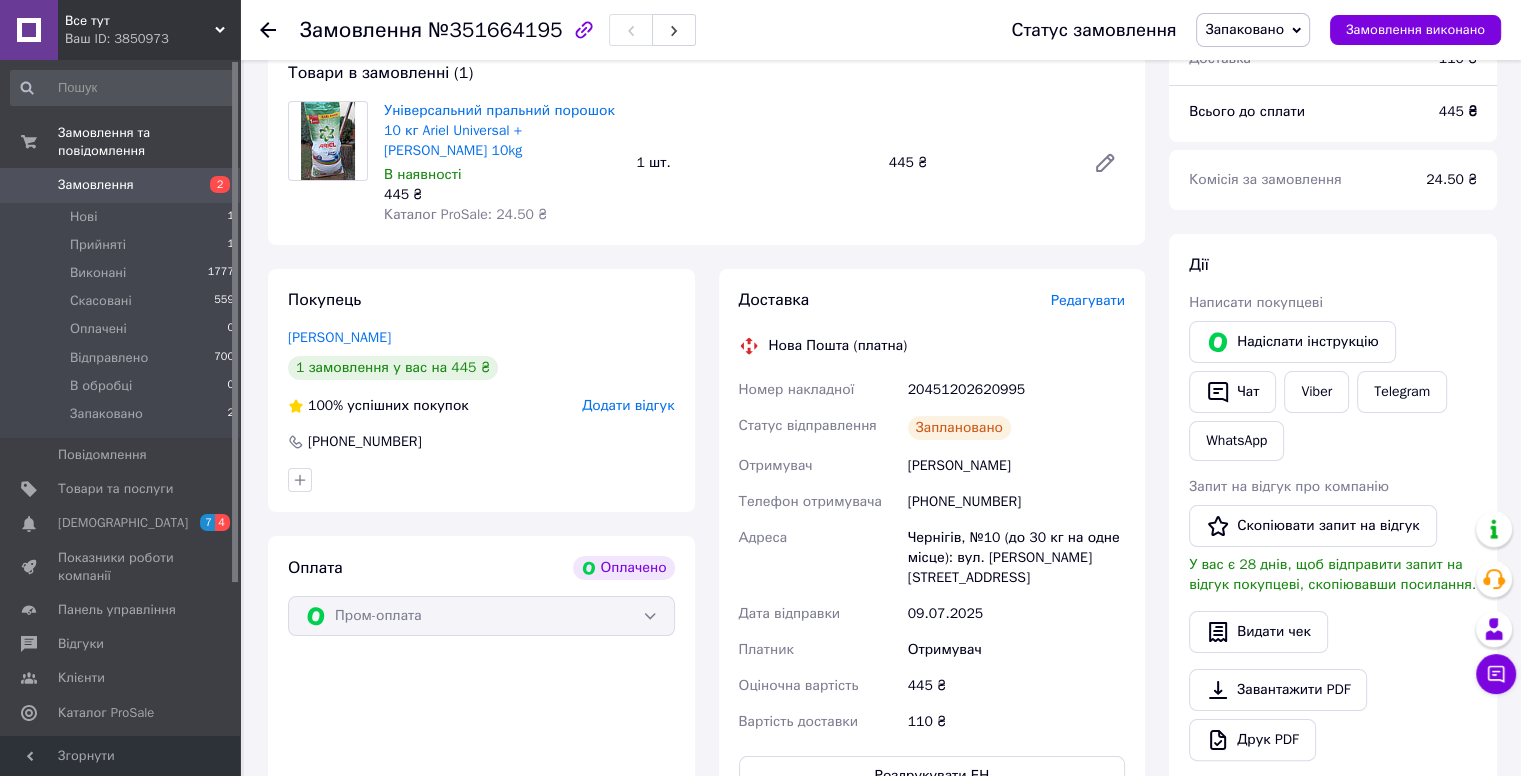 scroll, scrollTop: 192, scrollLeft: 0, axis: vertical 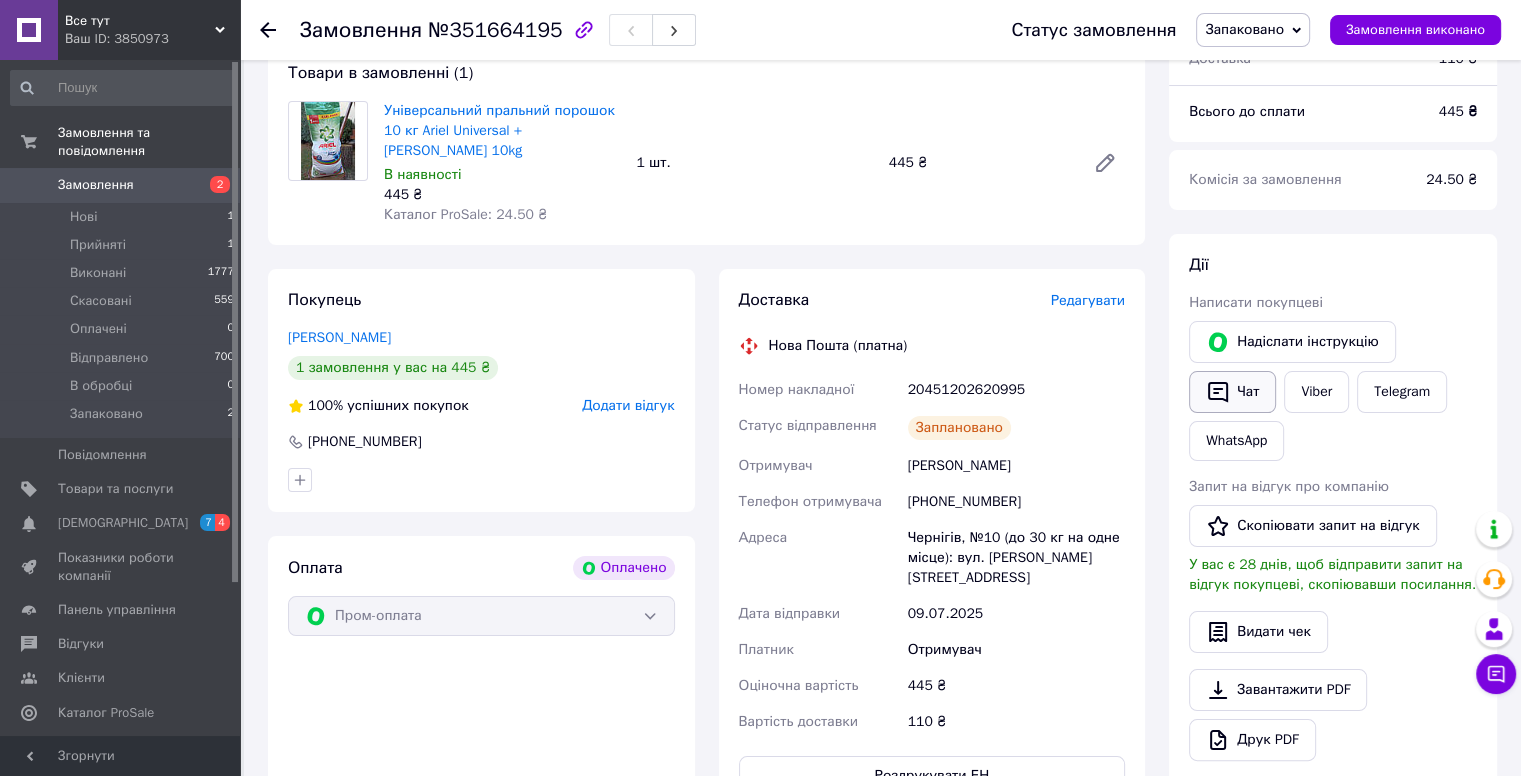 click on "Чат" at bounding box center (1232, 392) 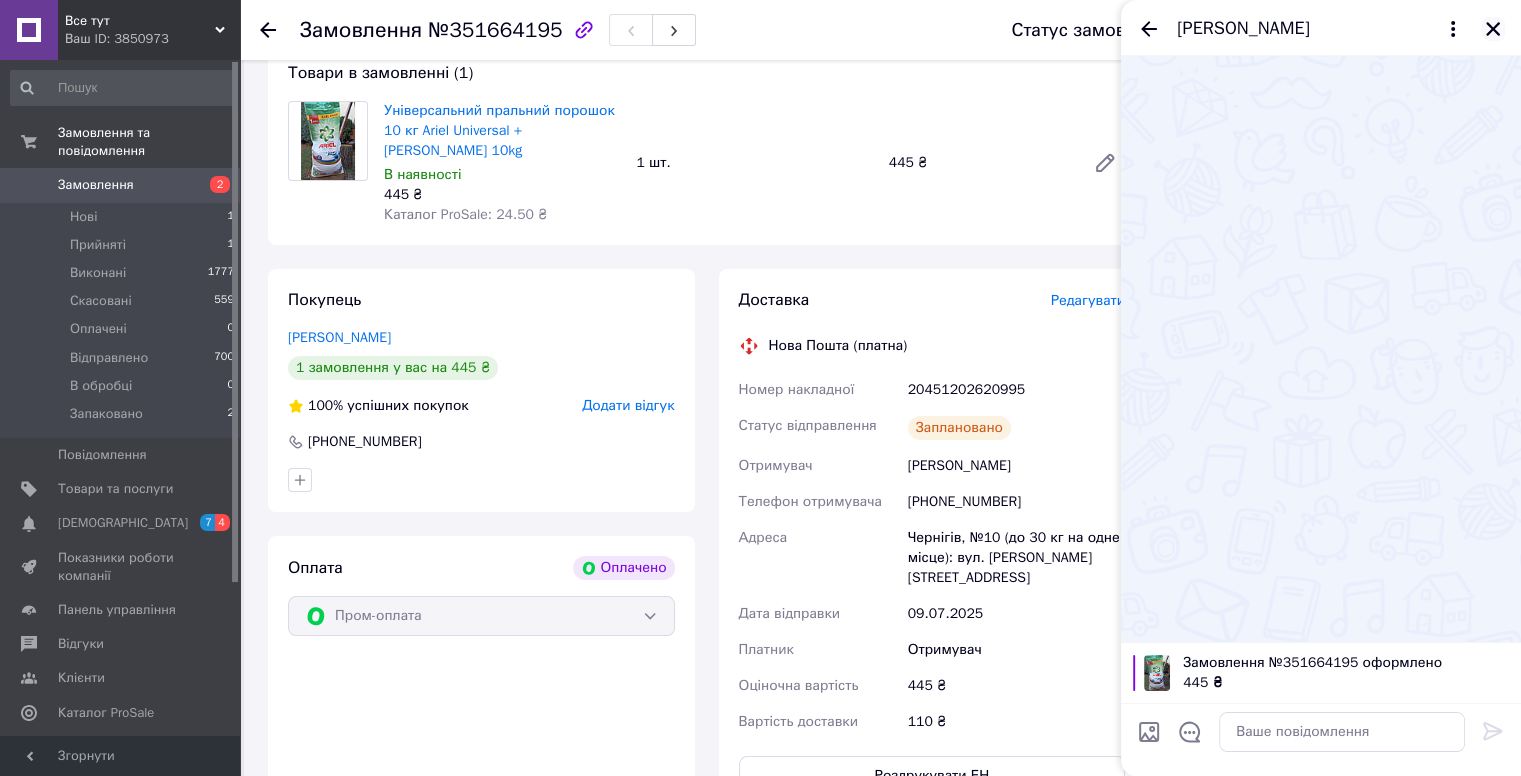 click 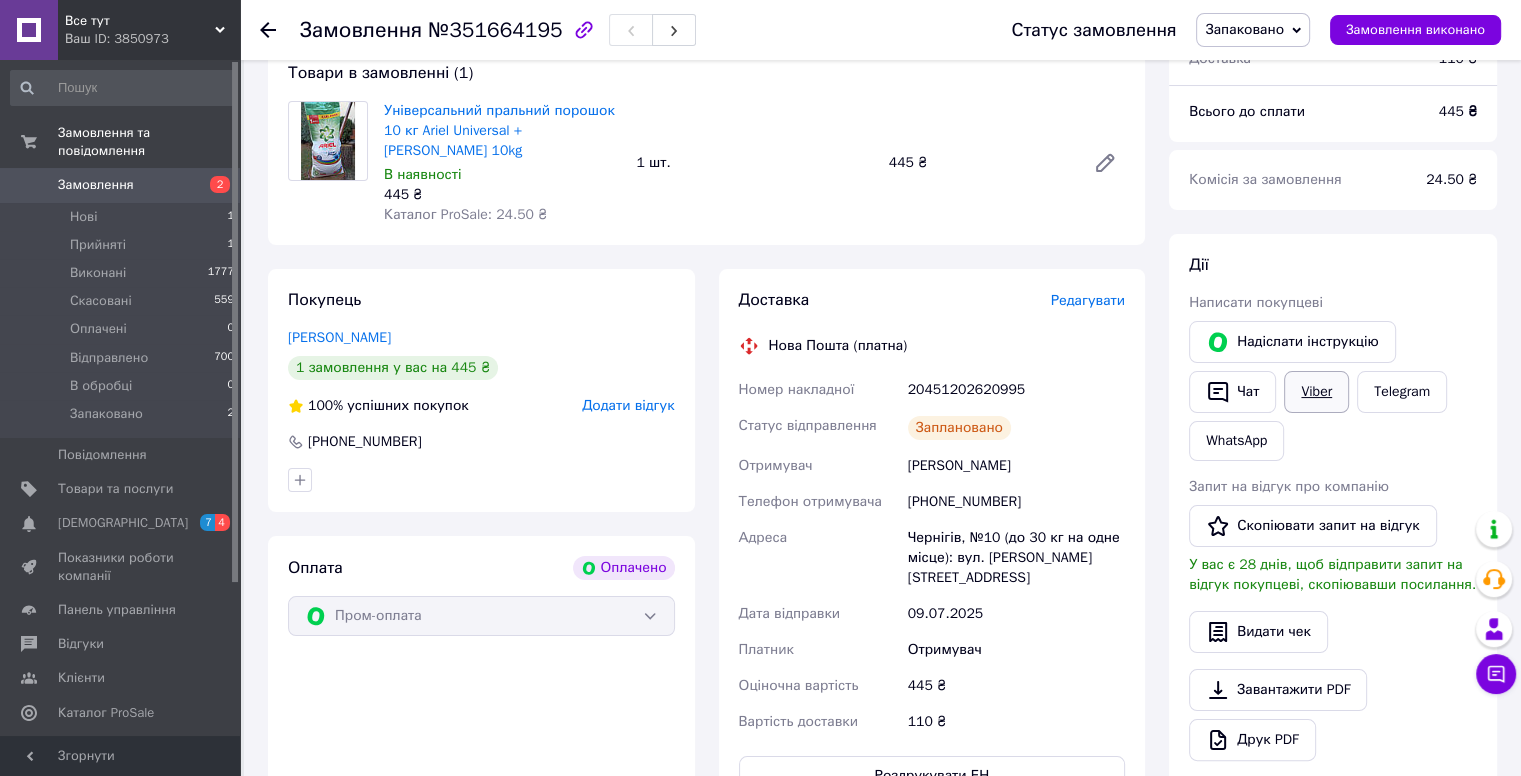 click on "Viber" at bounding box center [1316, 392] 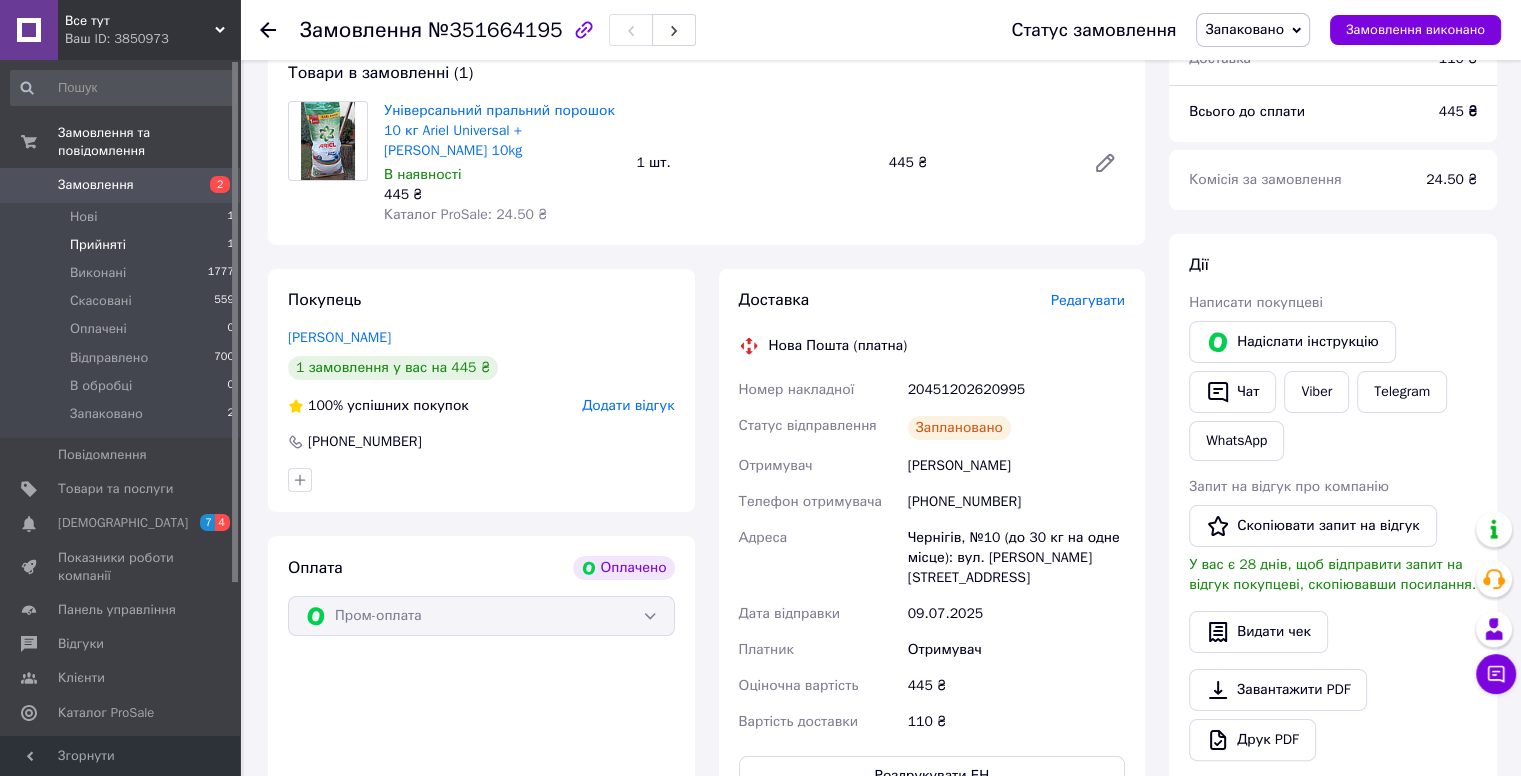 click on "Прийняті 1" at bounding box center (123, 245) 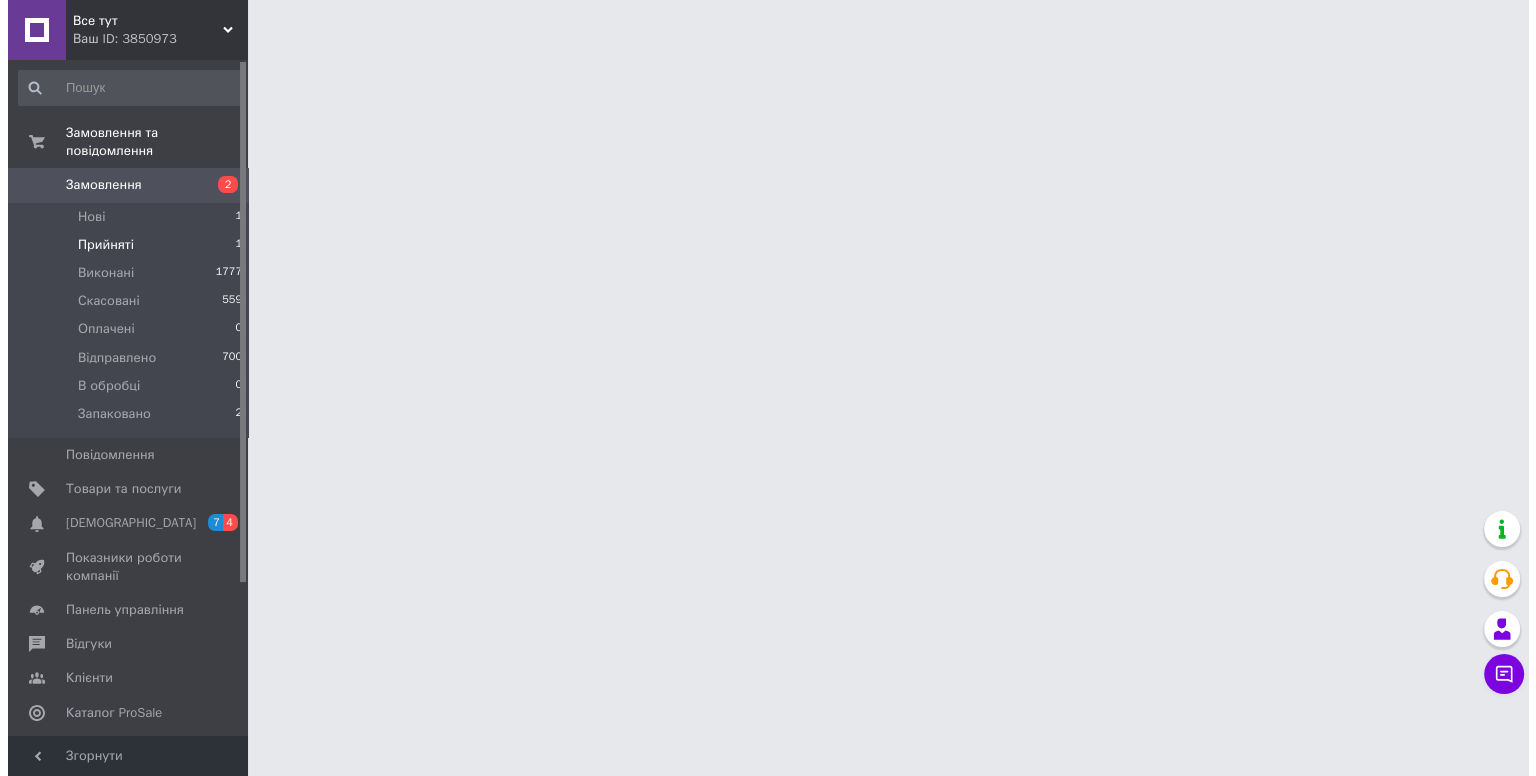 scroll, scrollTop: 0, scrollLeft: 0, axis: both 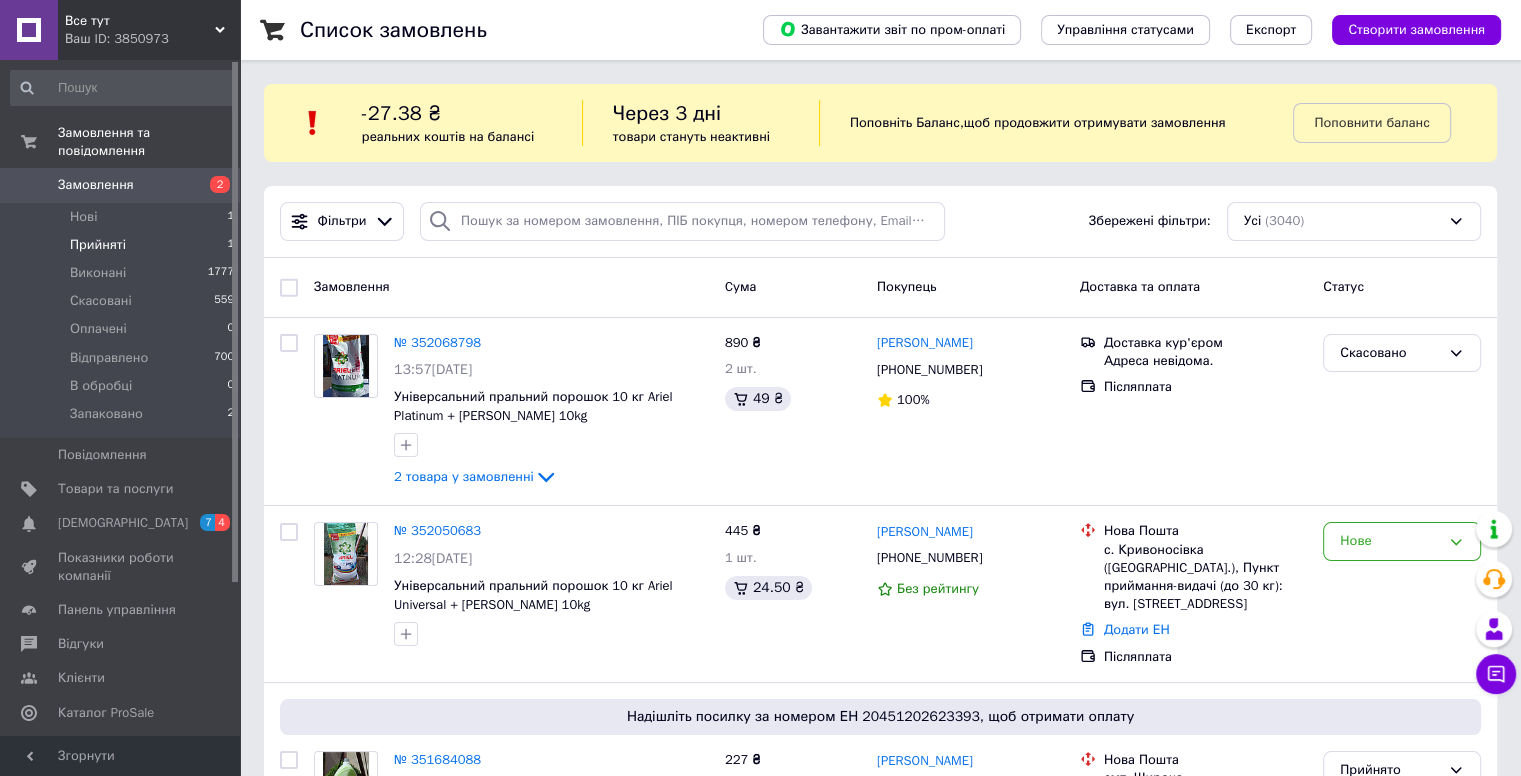 click on "Прийняті 1" at bounding box center (123, 245) 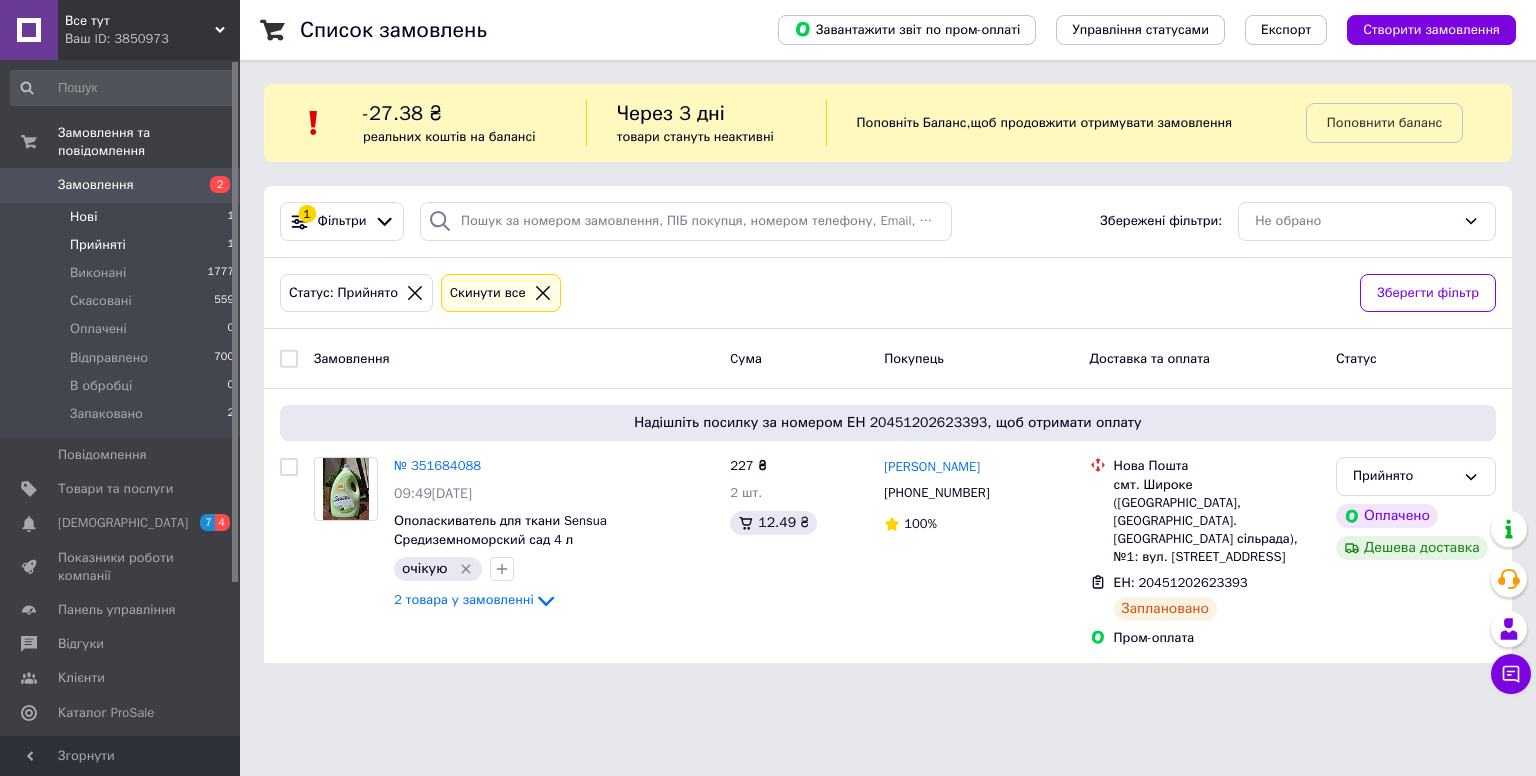 click on "Нові 1" at bounding box center [123, 217] 